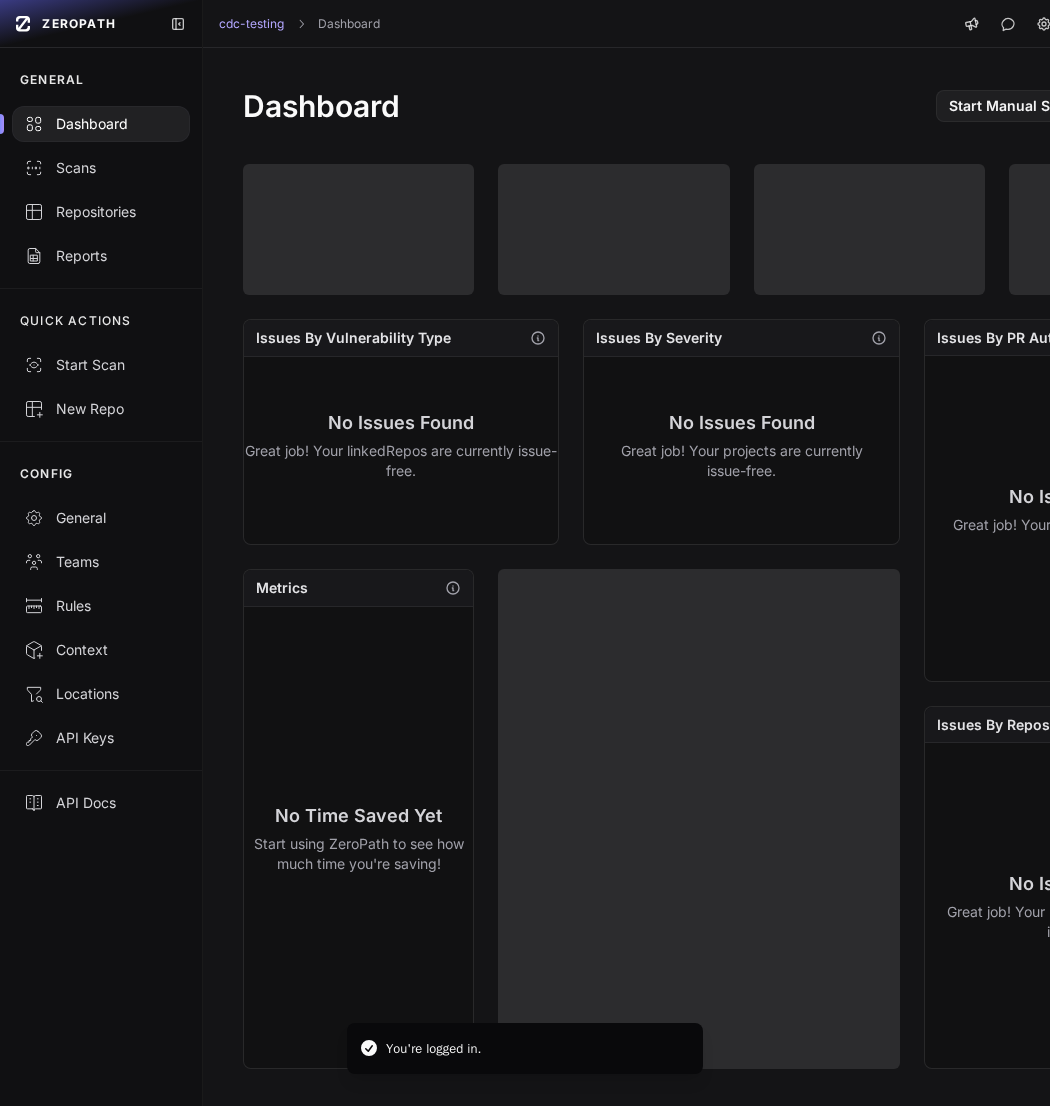 scroll, scrollTop: 0, scrollLeft: 0, axis: both 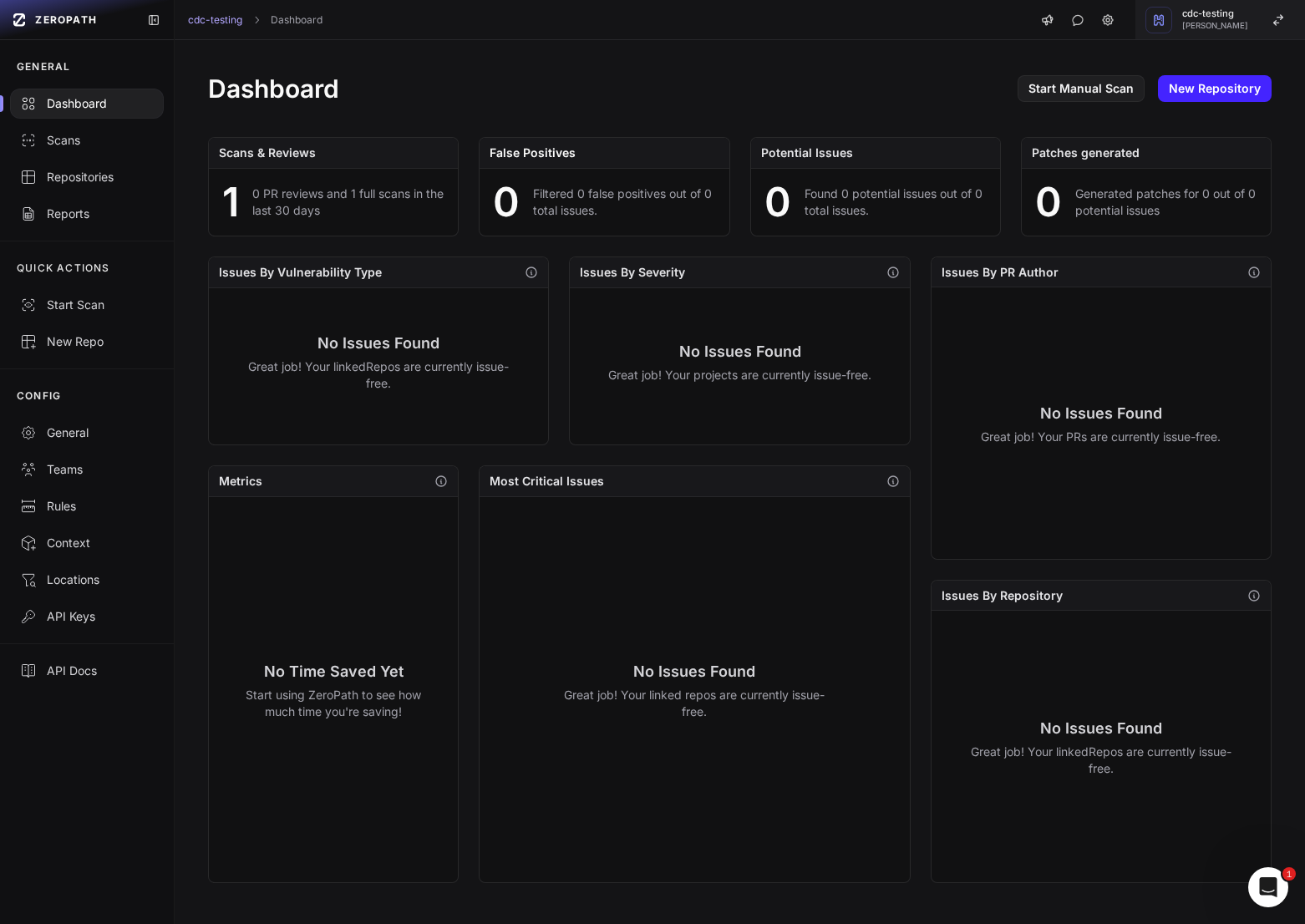 click on "[PERSON_NAME]" at bounding box center (1215, 26) 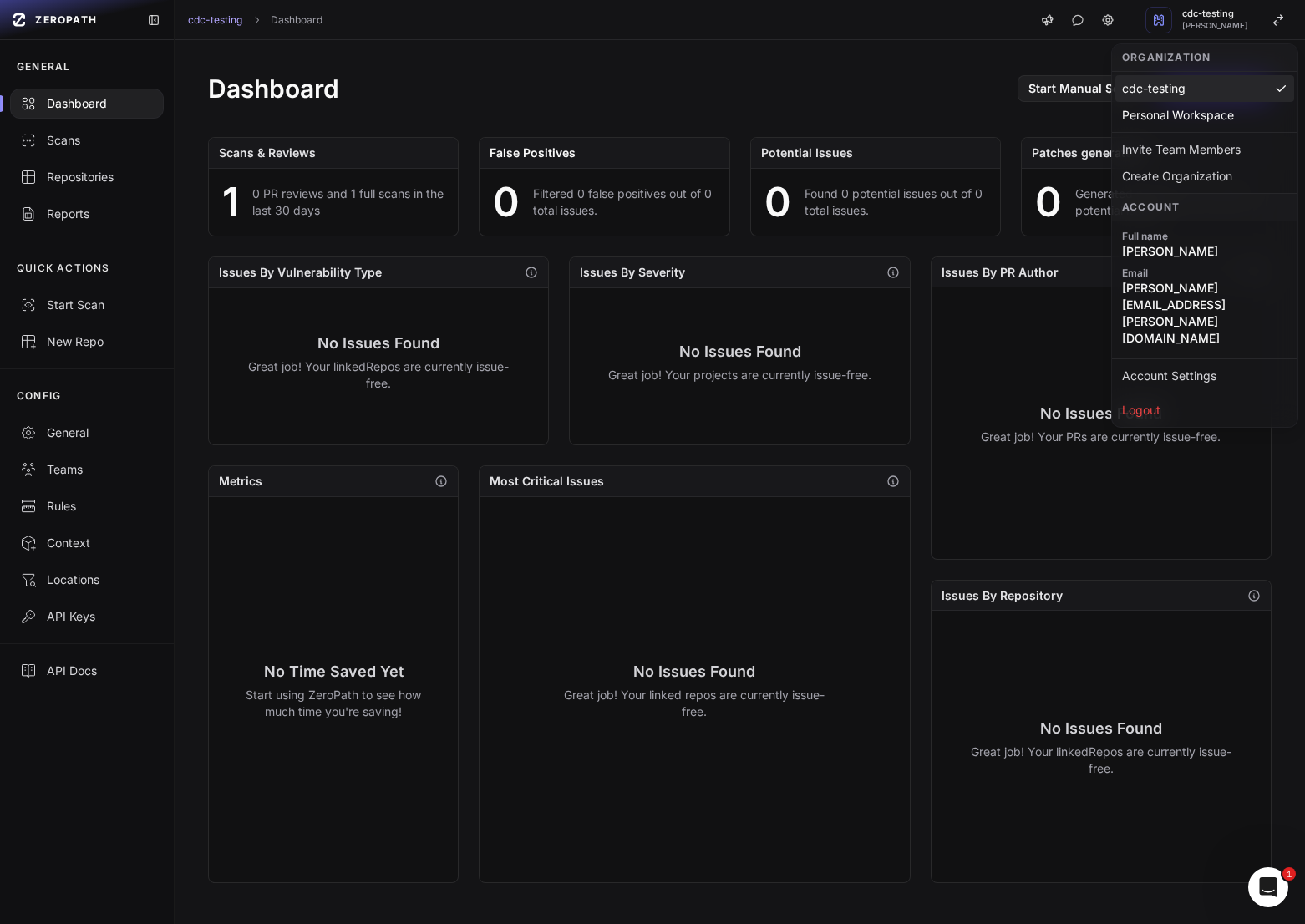 click on "cdc-testing" at bounding box center [1205, 89] 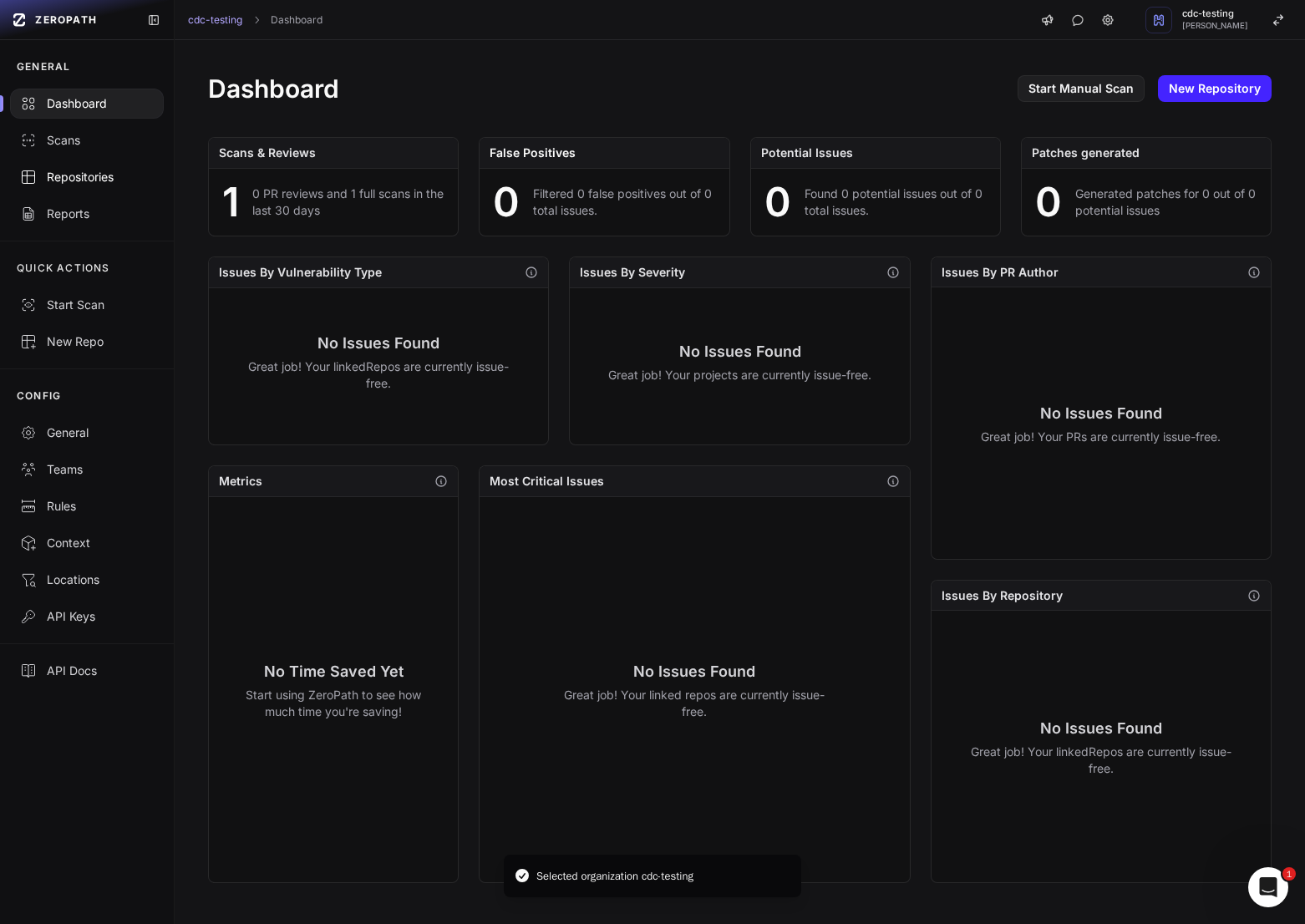 click on "Repositories" at bounding box center [87, 177] 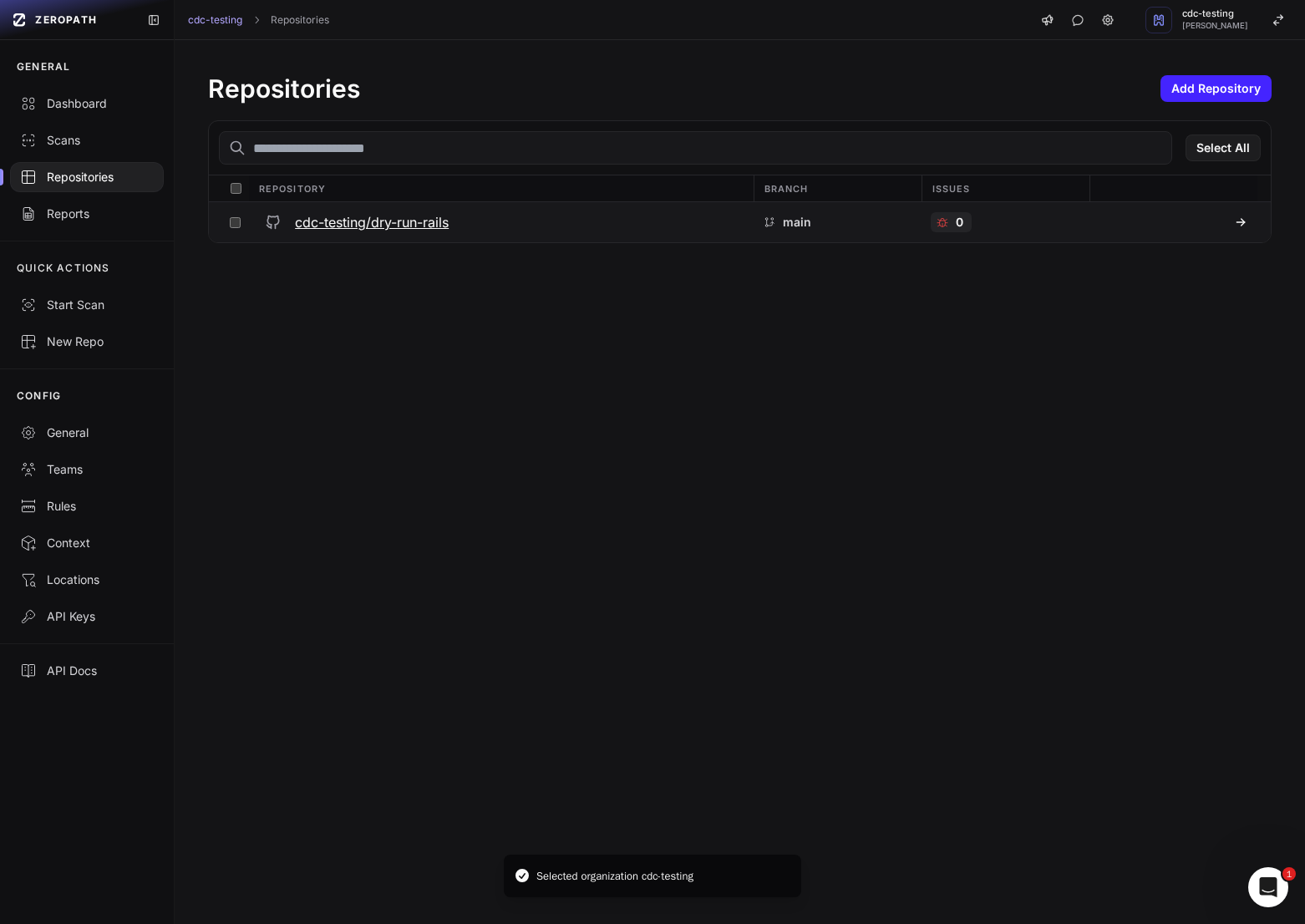 click on "cdc-testing/dry-run-rails" at bounding box center [500, 222] 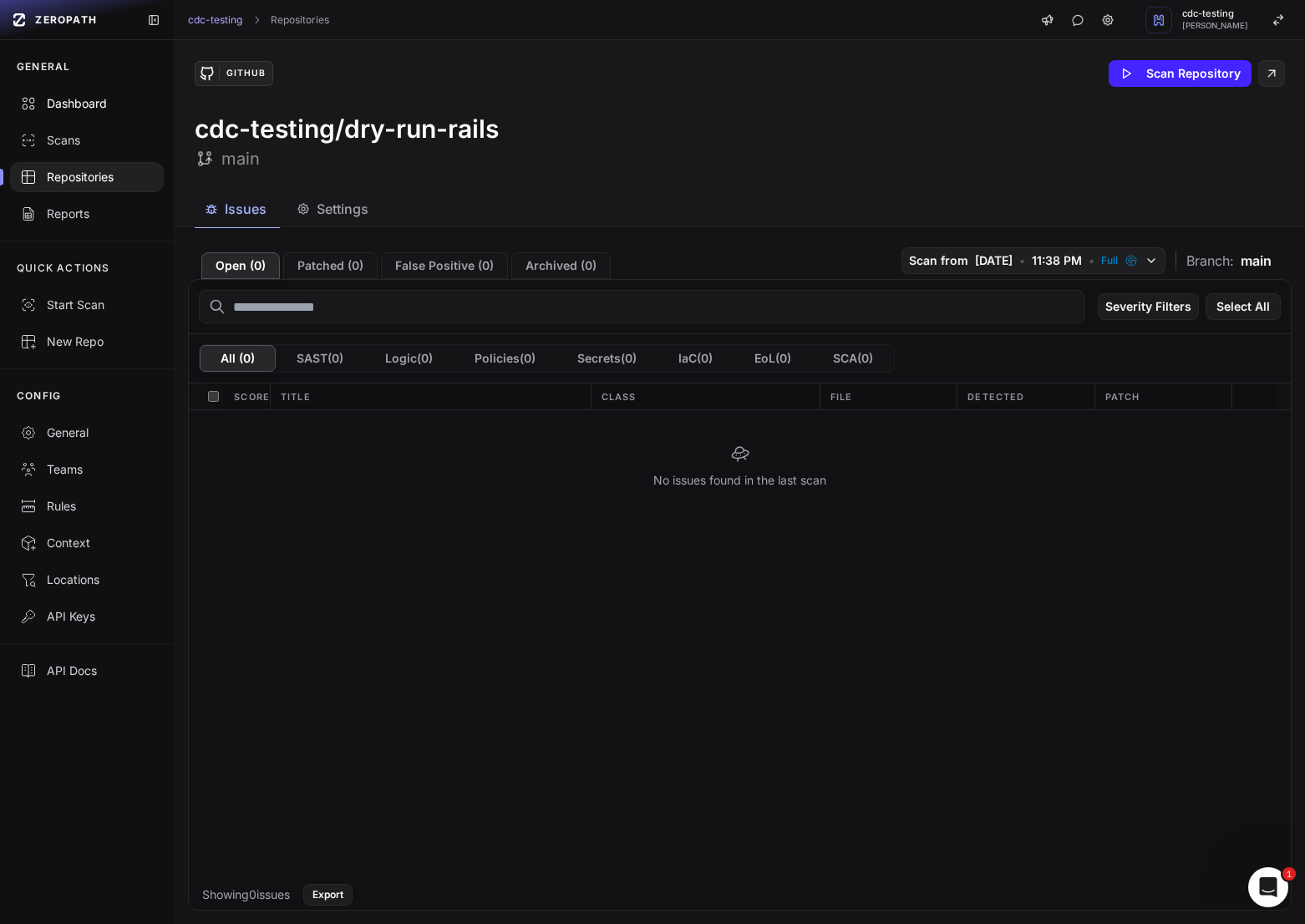 click on "Dashboard" at bounding box center (87, 104) 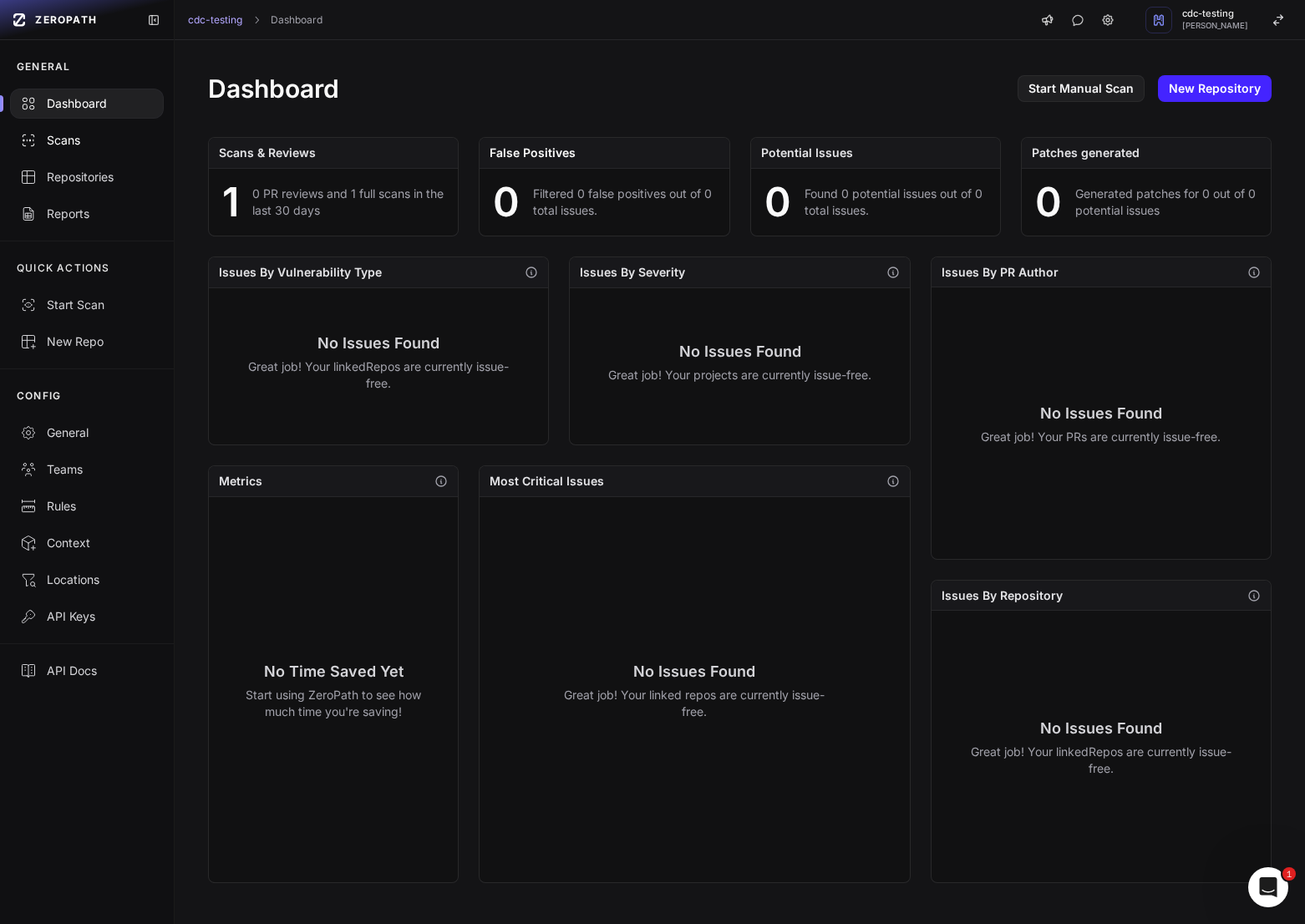 click on "Scans" at bounding box center (87, 140) 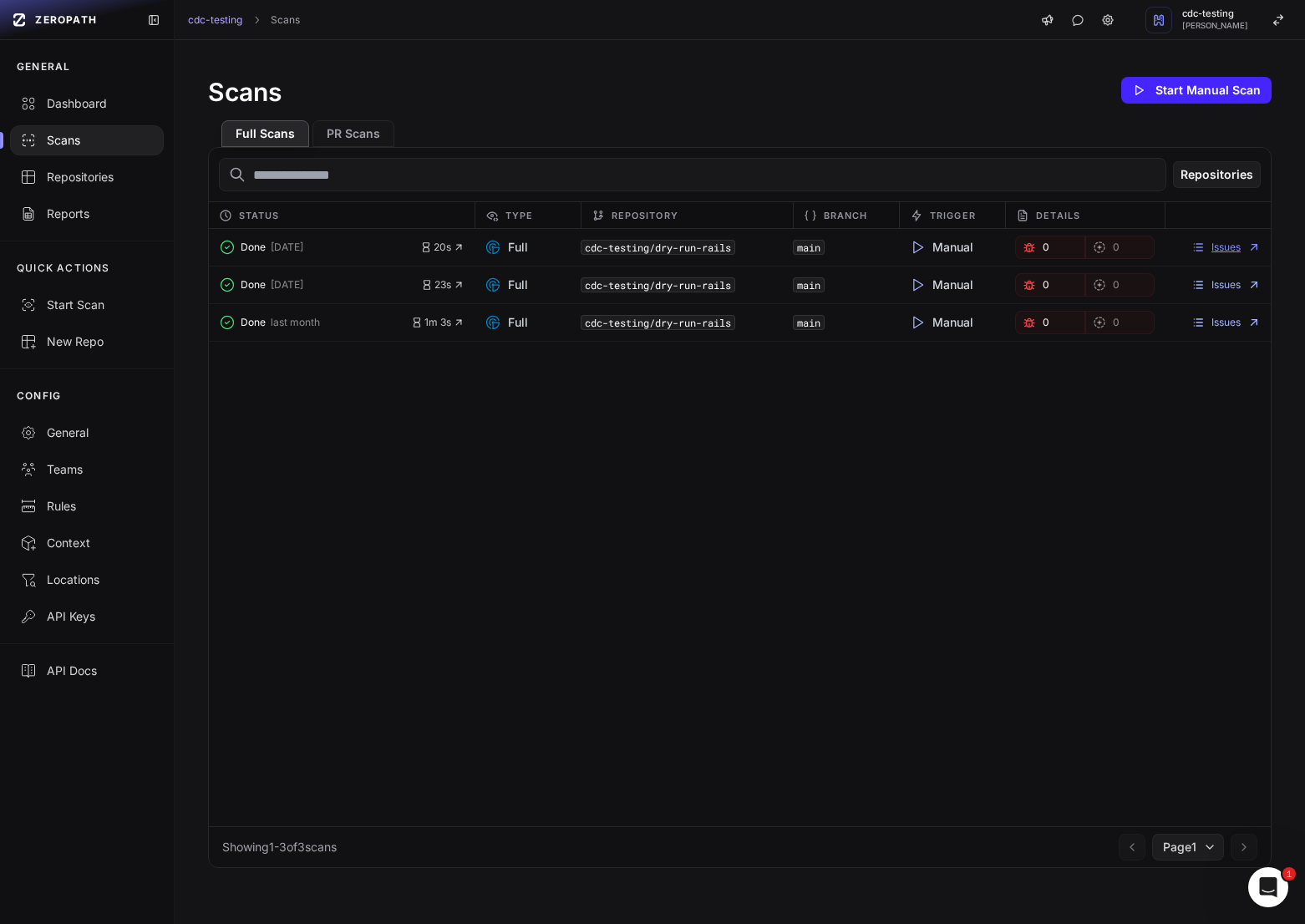 click on "Issues" at bounding box center (1226, 247) 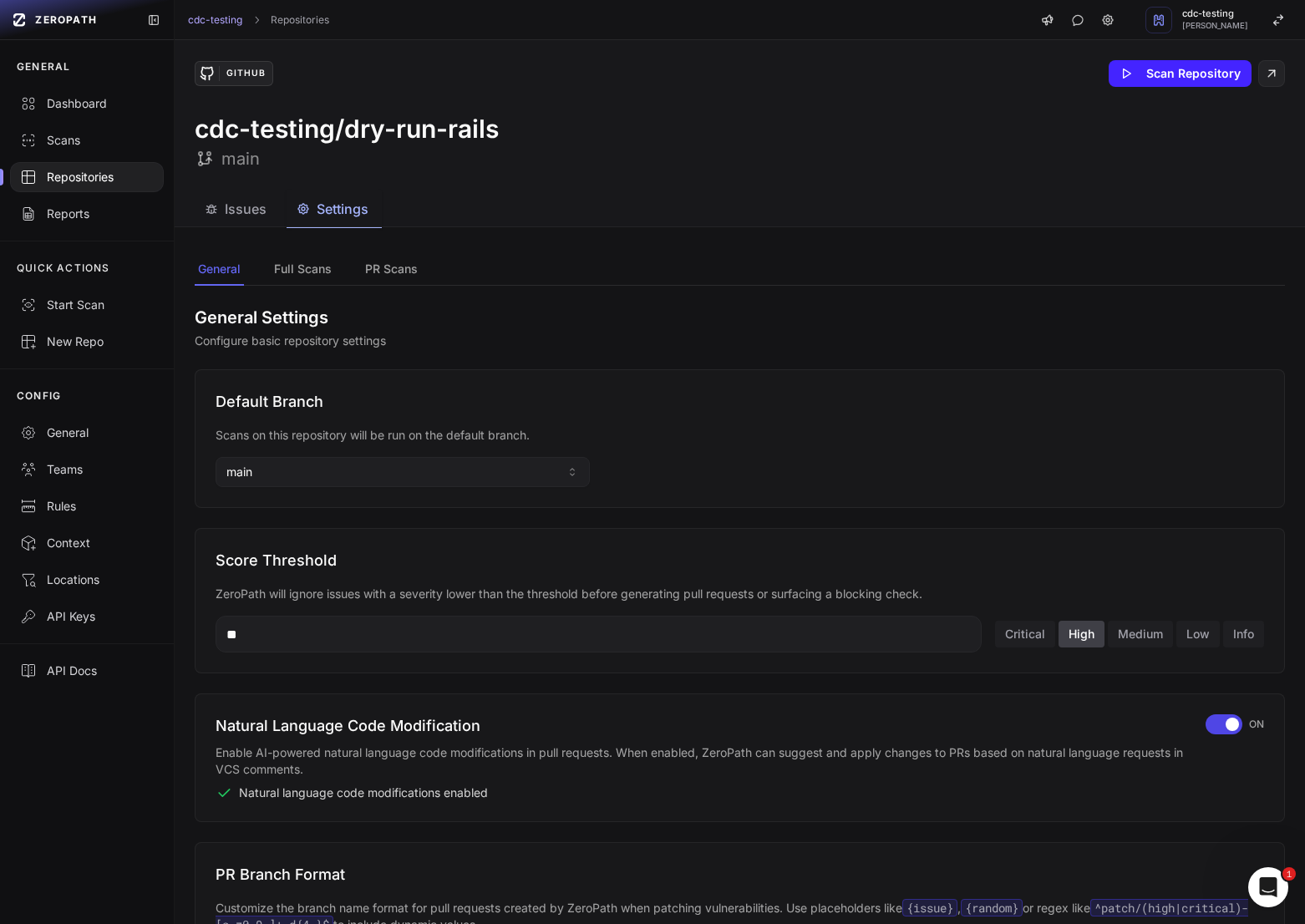 click on "Settings" at bounding box center [343, 209] 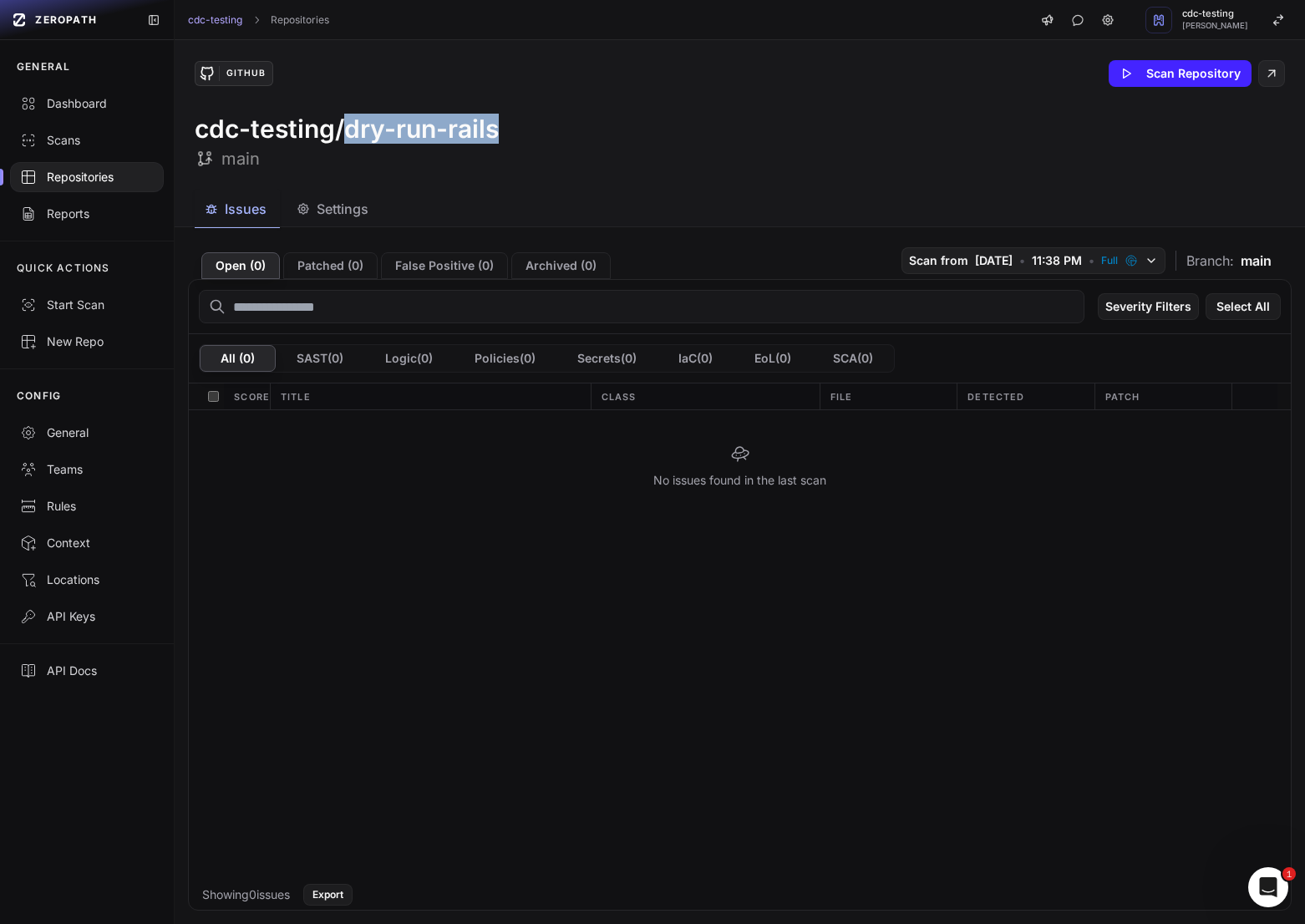 drag, startPoint x: 508, startPoint y: 140, endPoint x: 344, endPoint y: 140, distance: 164 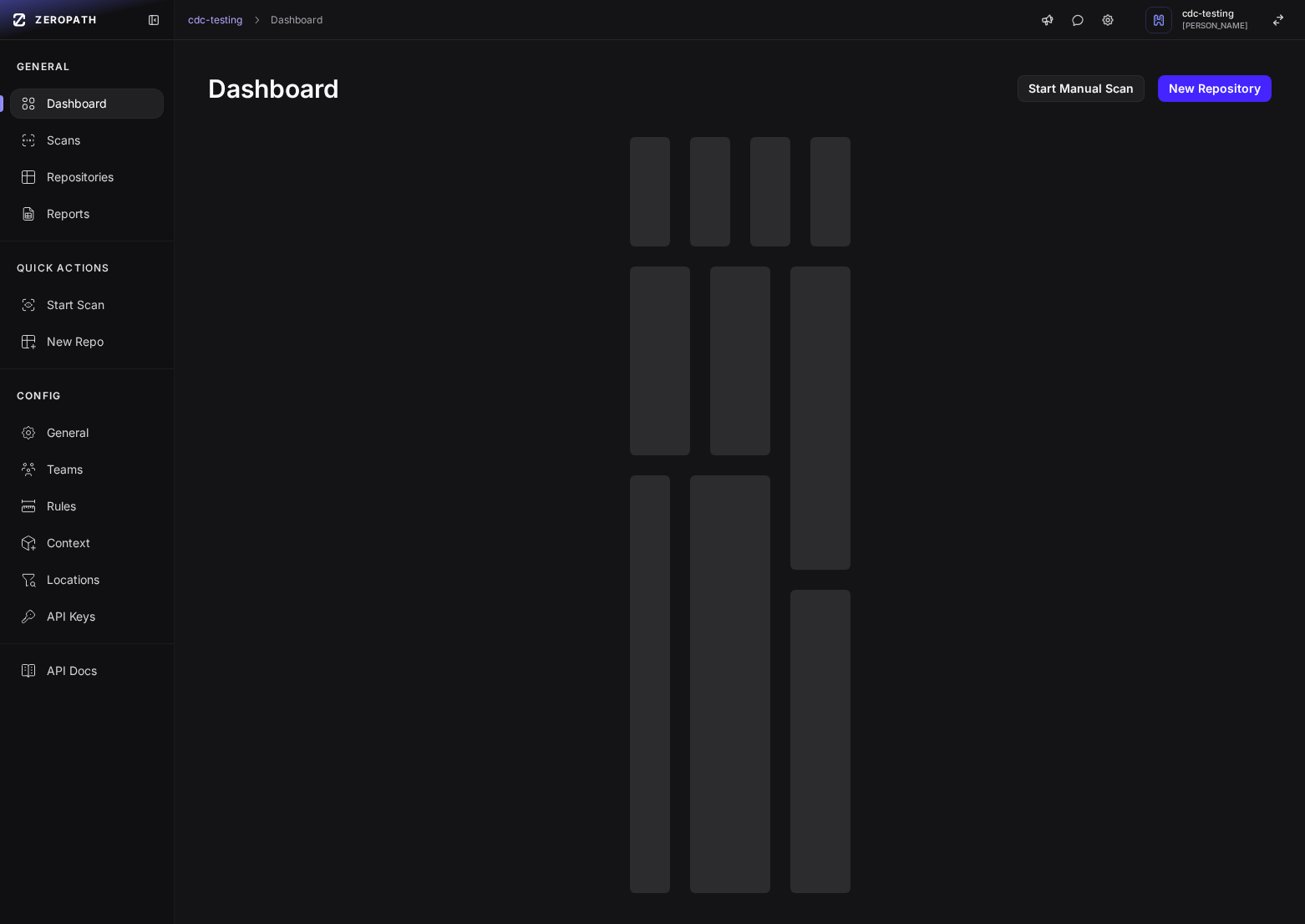 scroll, scrollTop: 0, scrollLeft: 0, axis: both 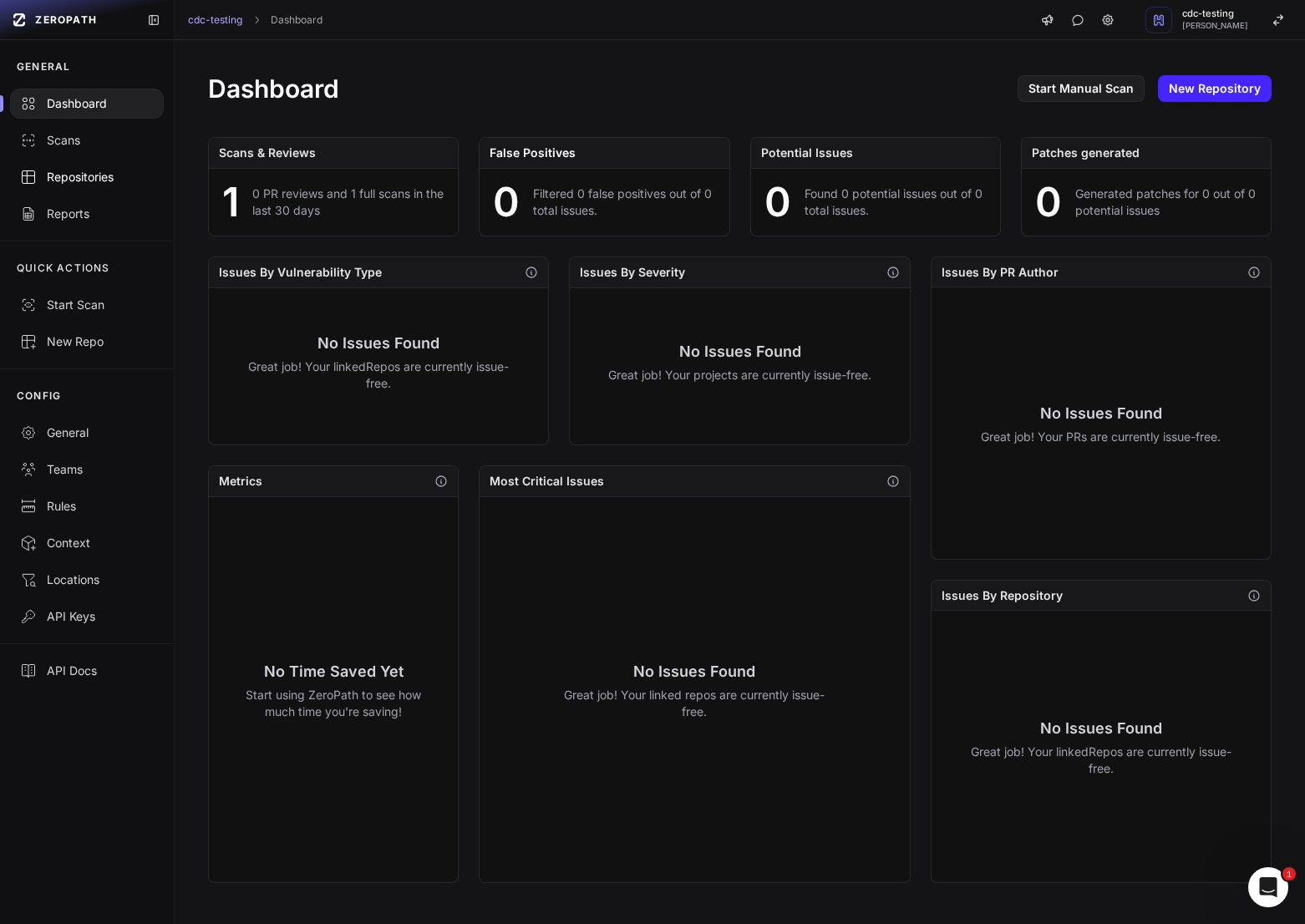click on "Repositories" at bounding box center [87, 177] 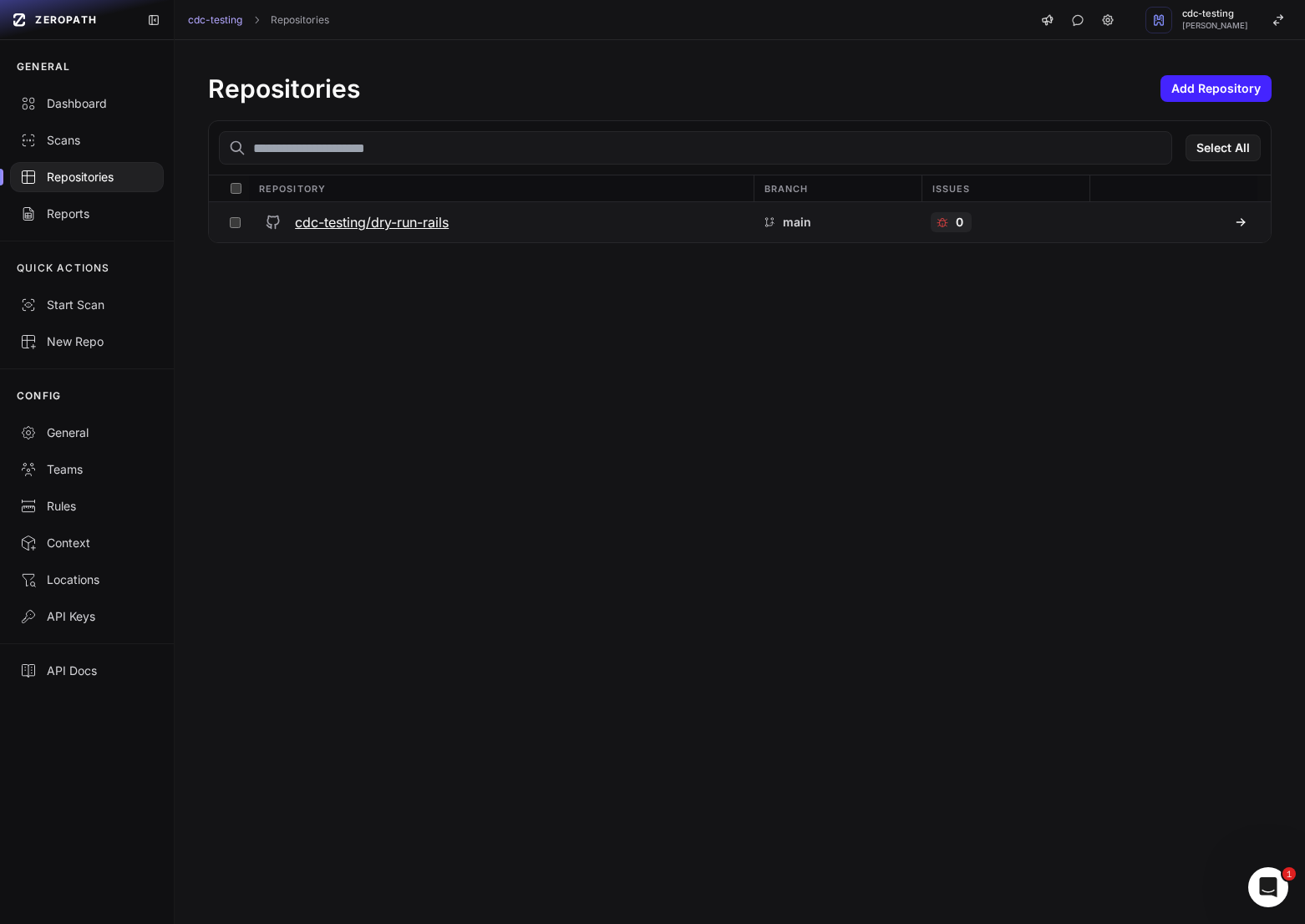 click on "cdc-testing/dry-run-rails" at bounding box center [372, 222] 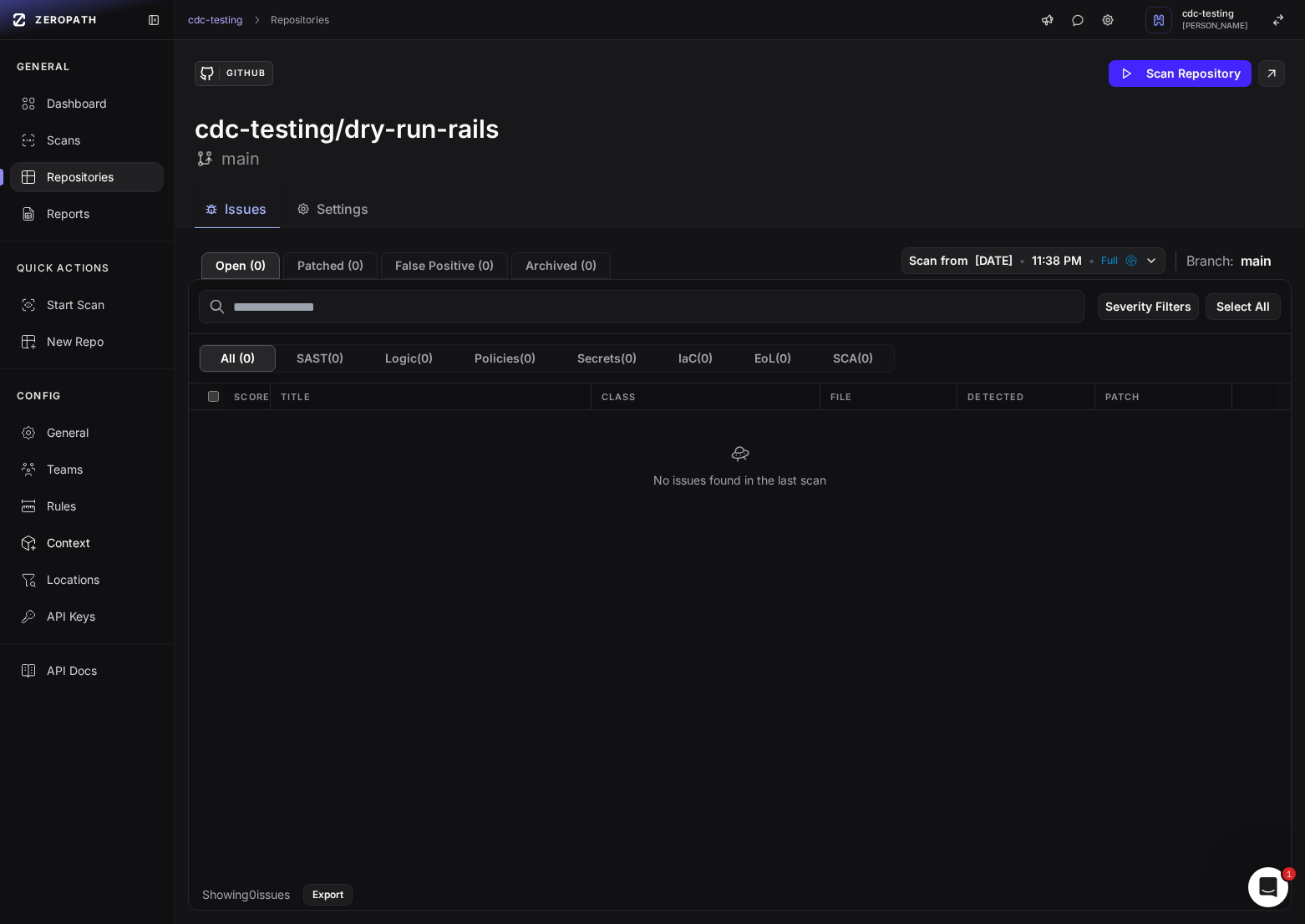 click on "Context" at bounding box center [87, 543] 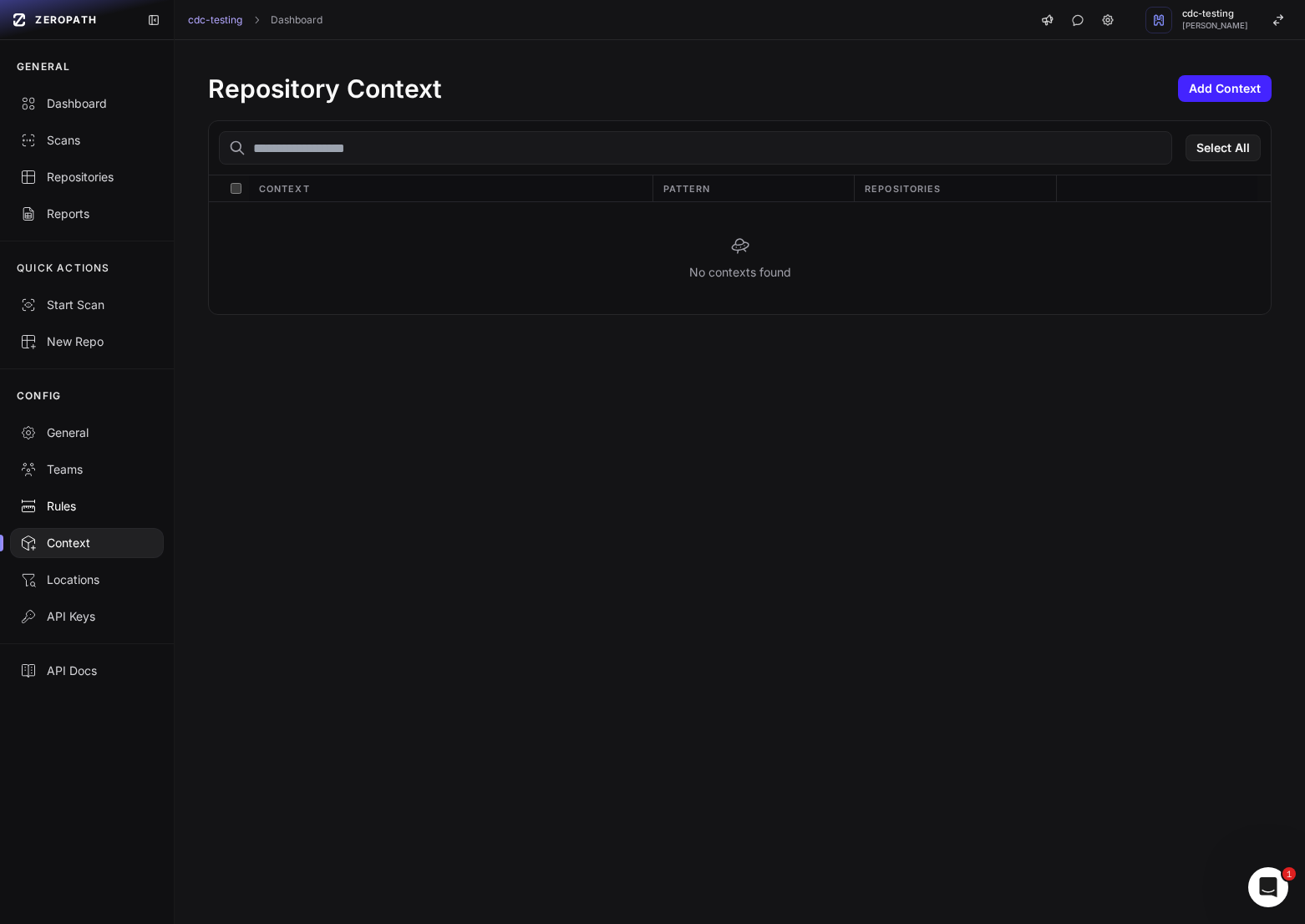 click on "Rules" at bounding box center (87, 506) 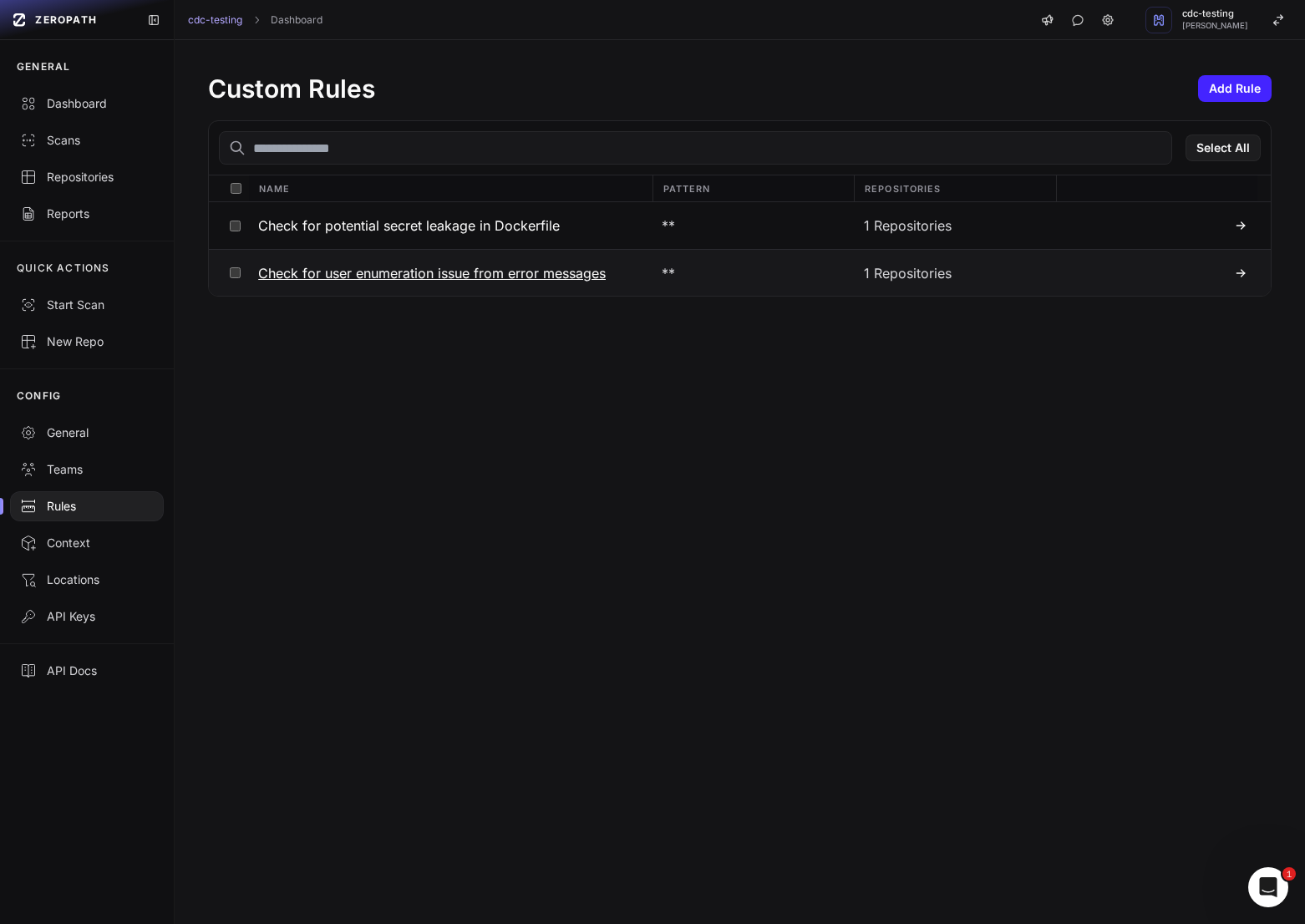 click on "Check for user enumeration issue from error messages" at bounding box center [432, 273] 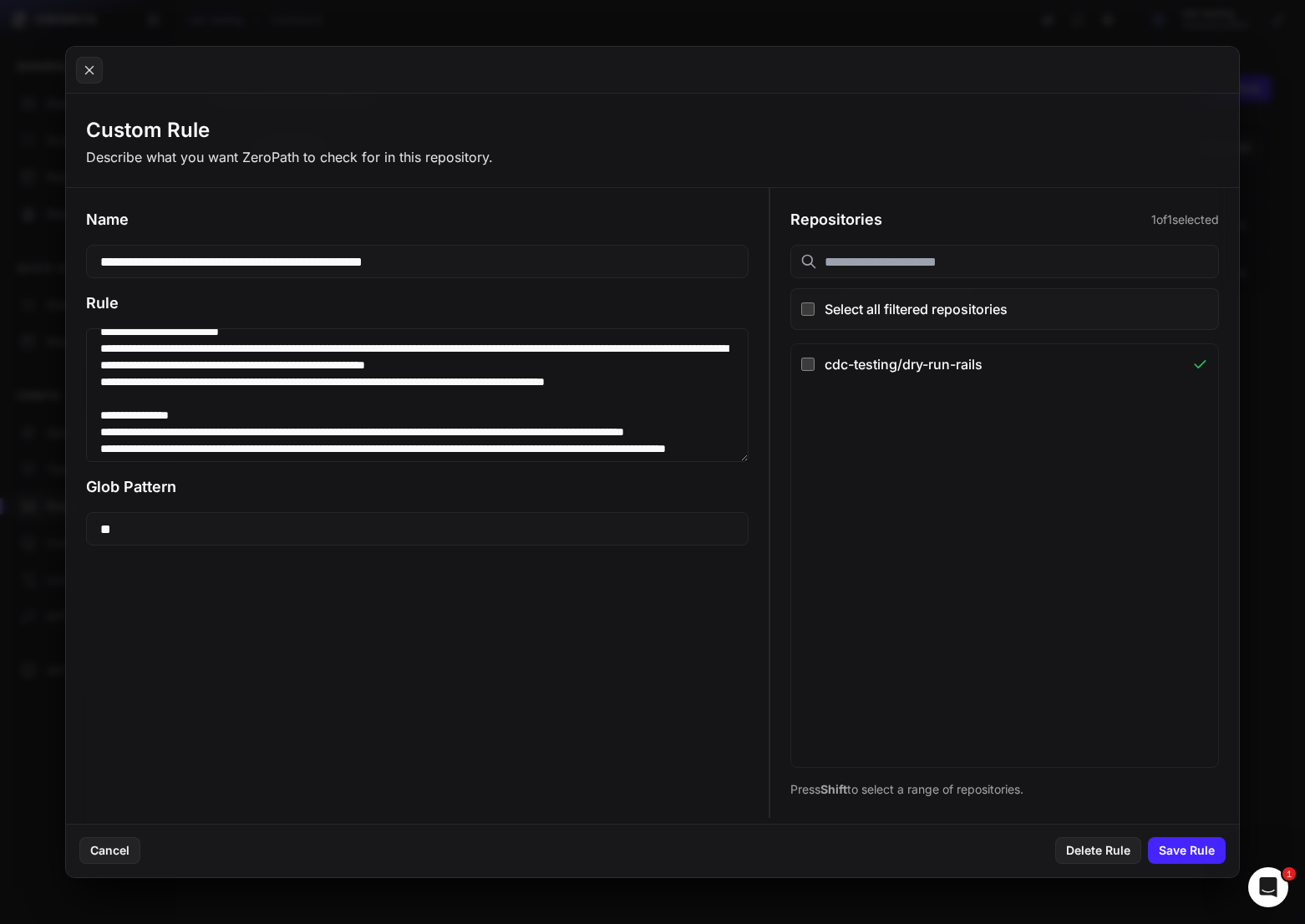 scroll, scrollTop: 0, scrollLeft: 0, axis: both 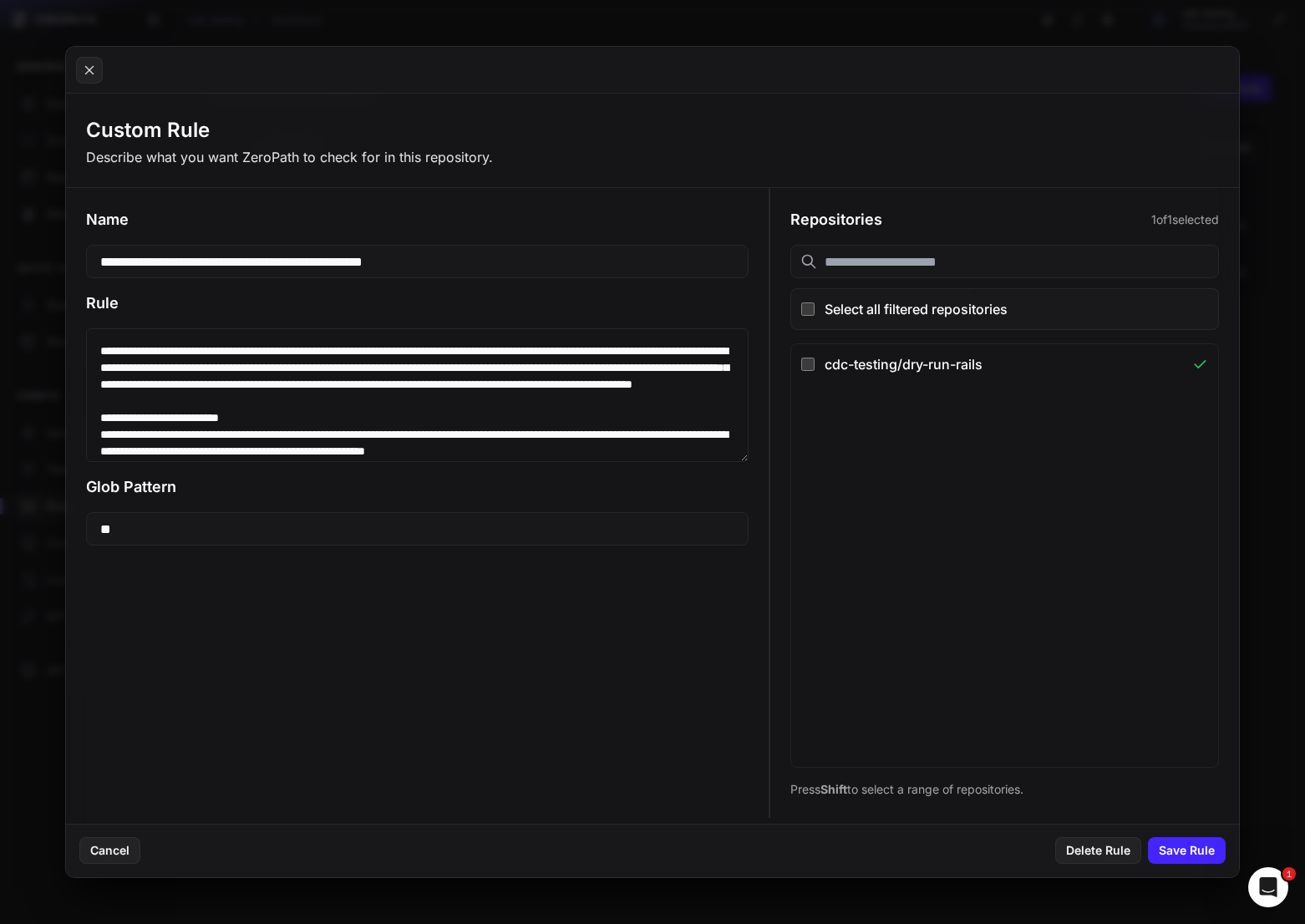 click 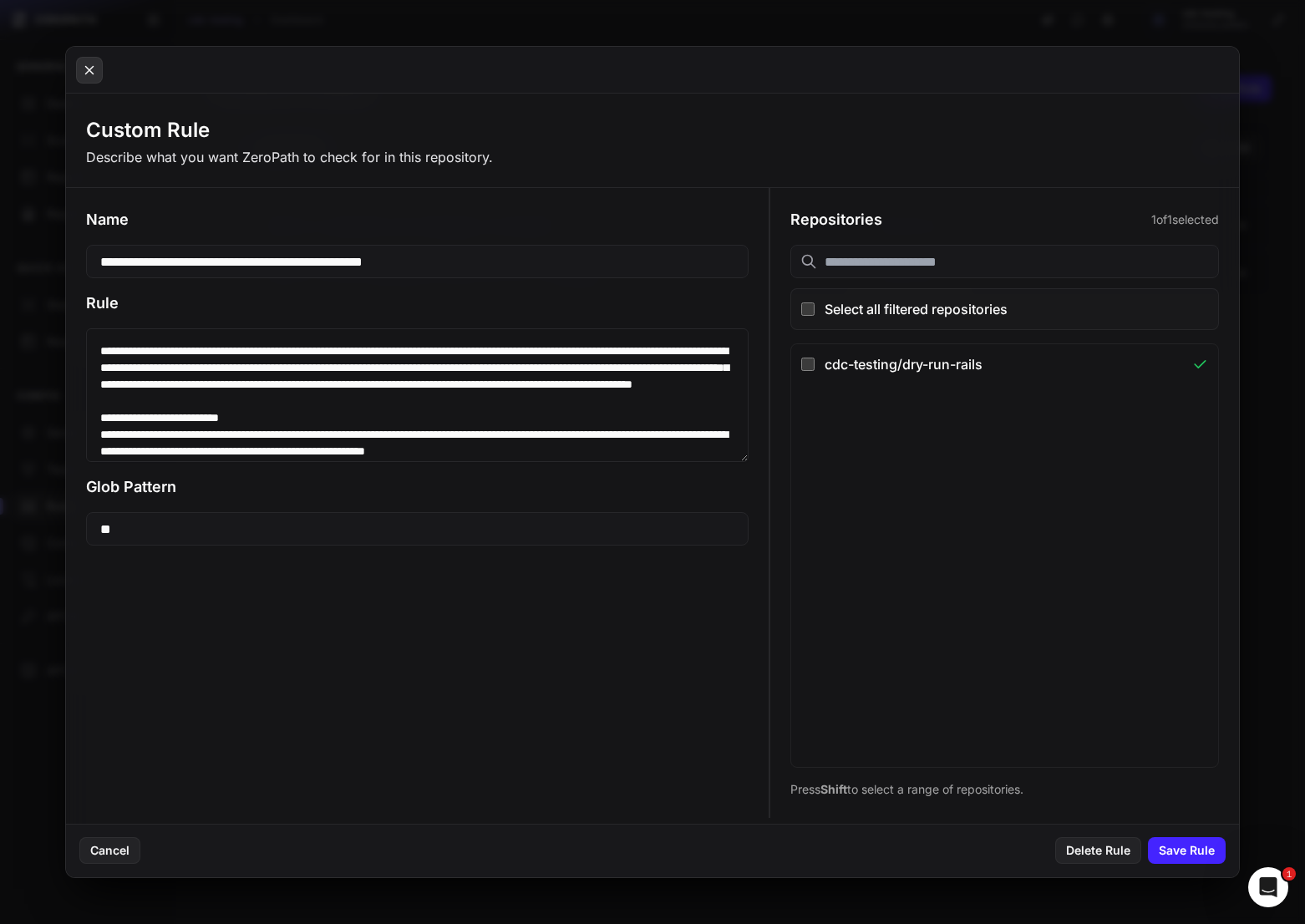 click at bounding box center [89, 70] 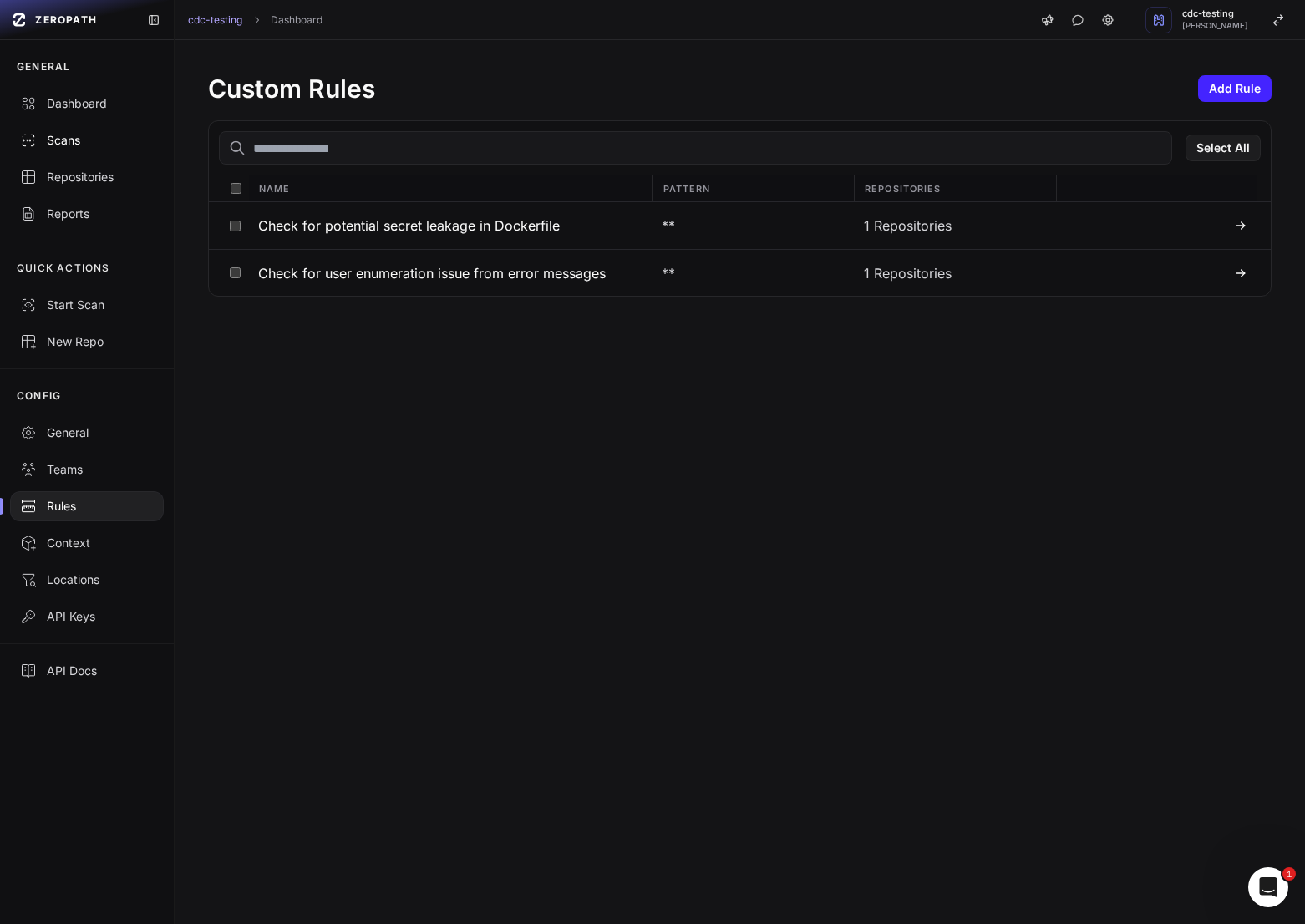 click on "Scans" at bounding box center [87, 140] 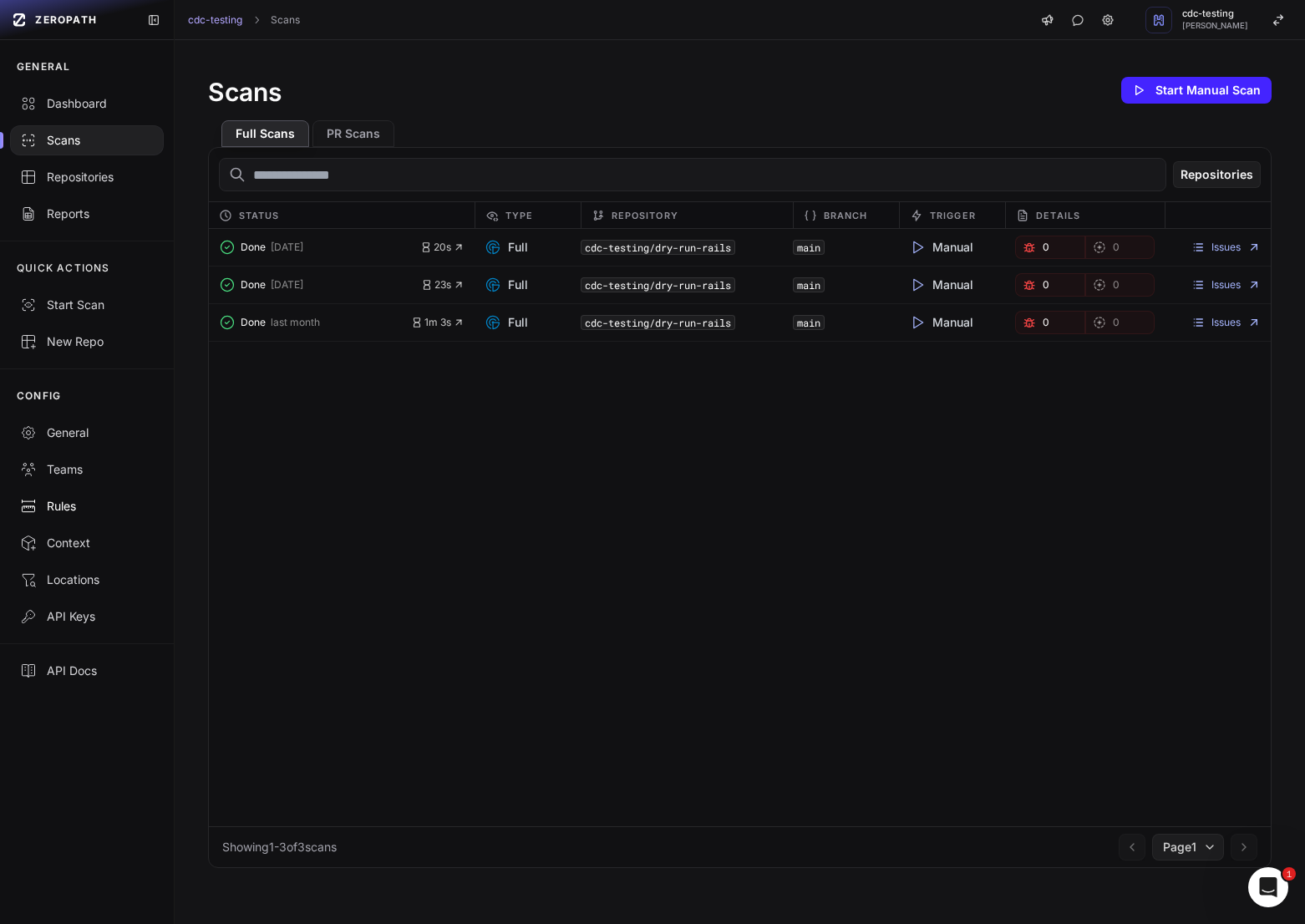 click on "Rules" at bounding box center [87, 506] 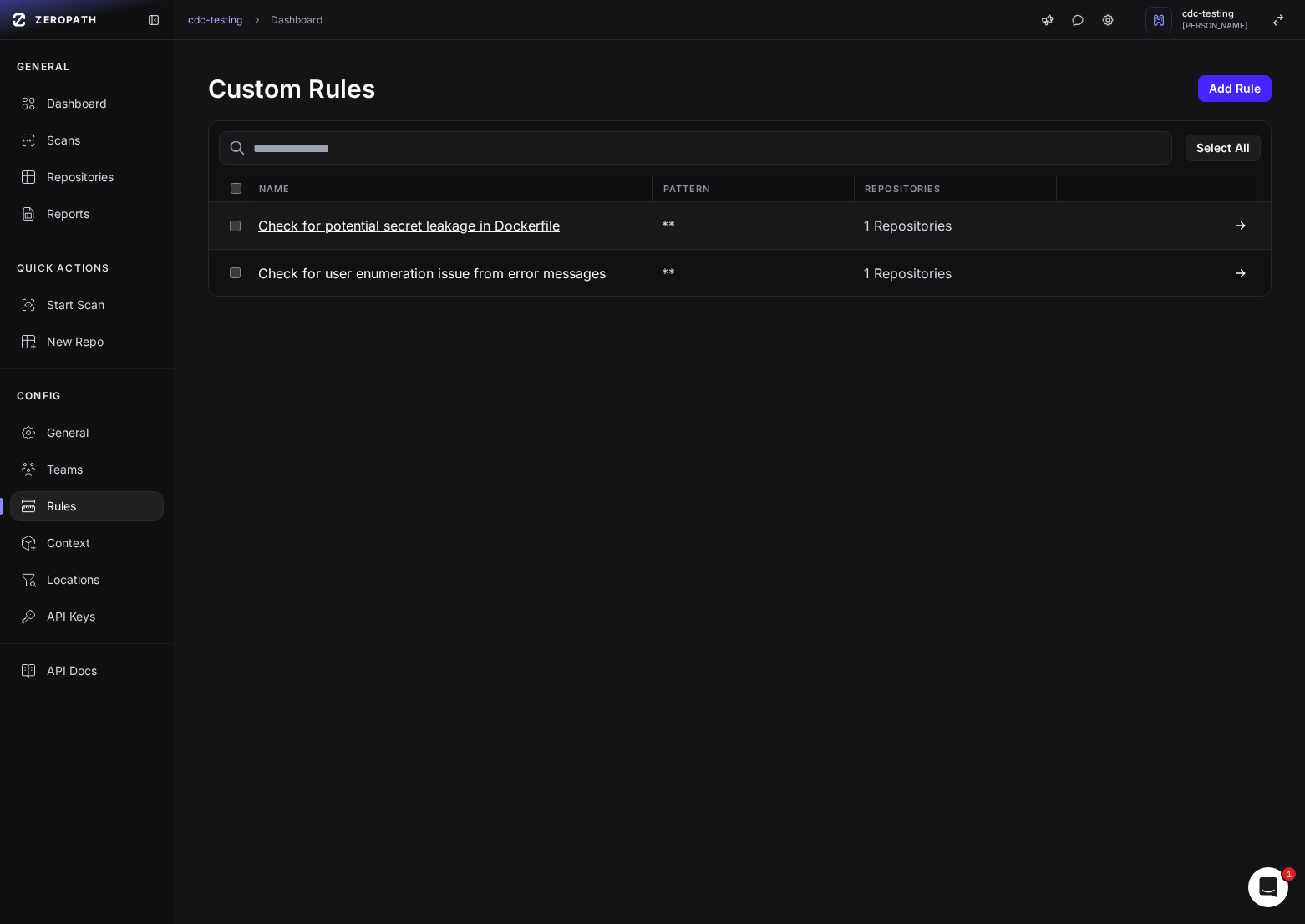 click on "Check for potential secret leakage in Dockerfile" at bounding box center (409, 226) 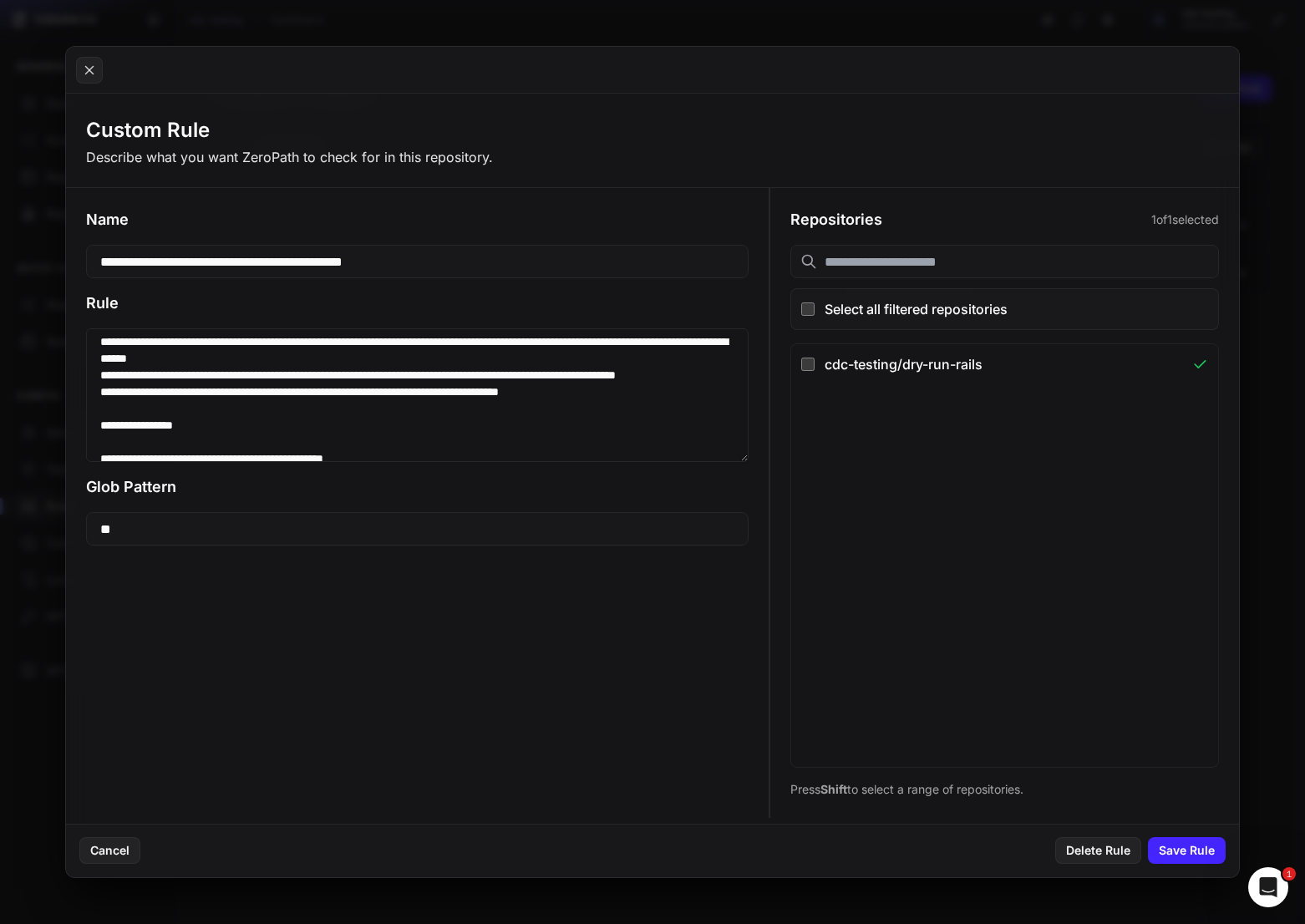 scroll, scrollTop: 312, scrollLeft: 0, axis: vertical 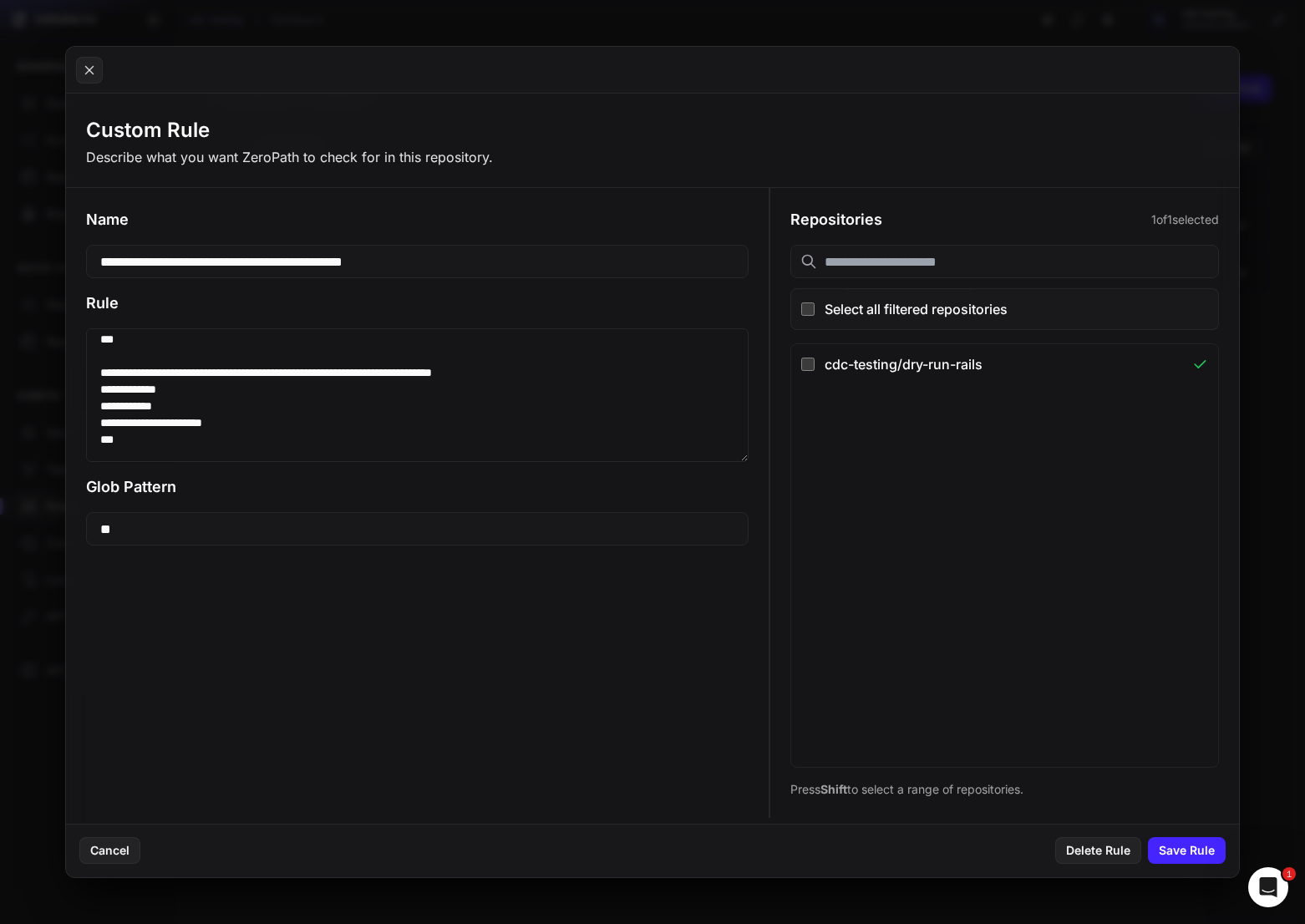 click at bounding box center (417, 395) 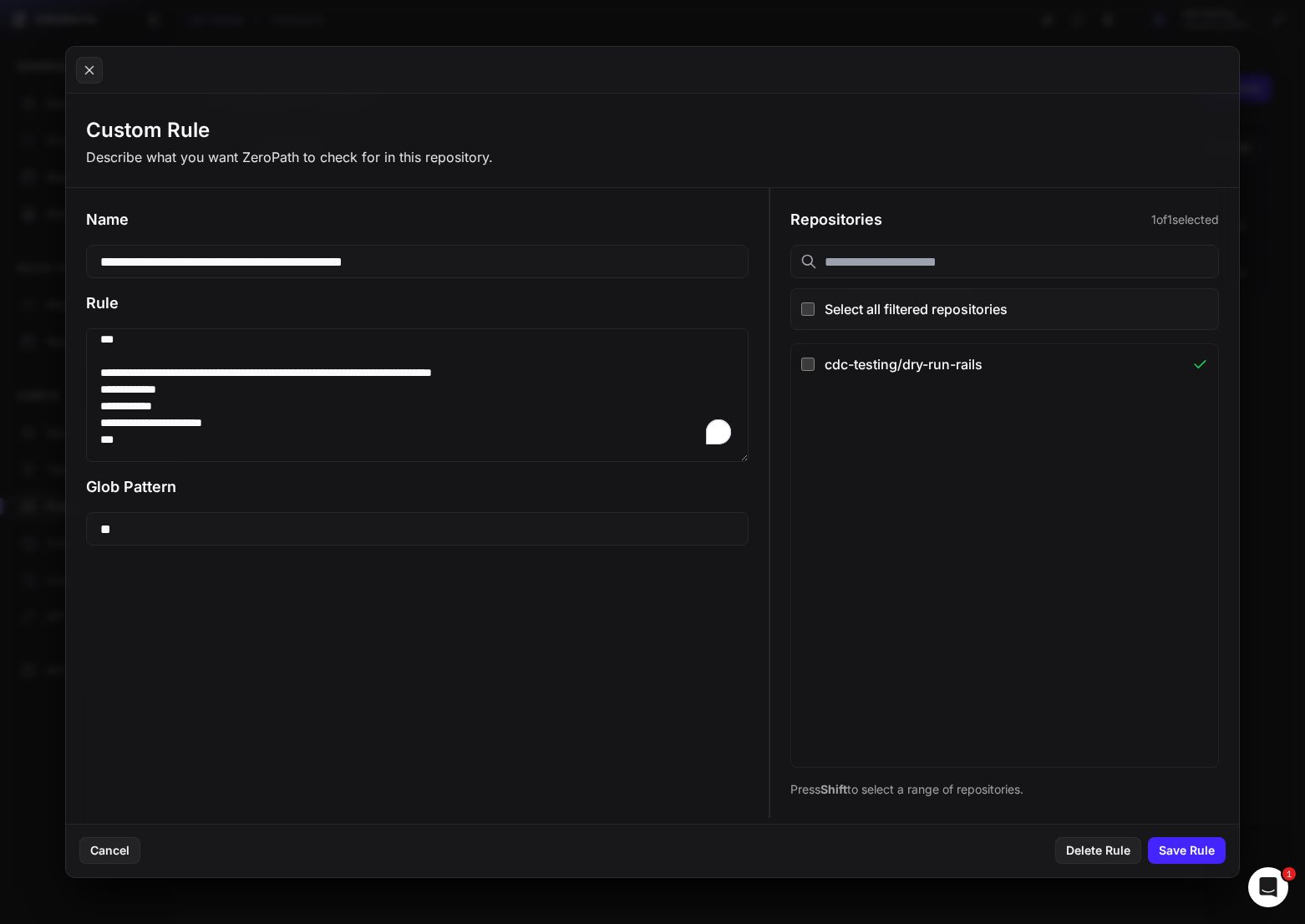 scroll, scrollTop: 312, scrollLeft: 0, axis: vertical 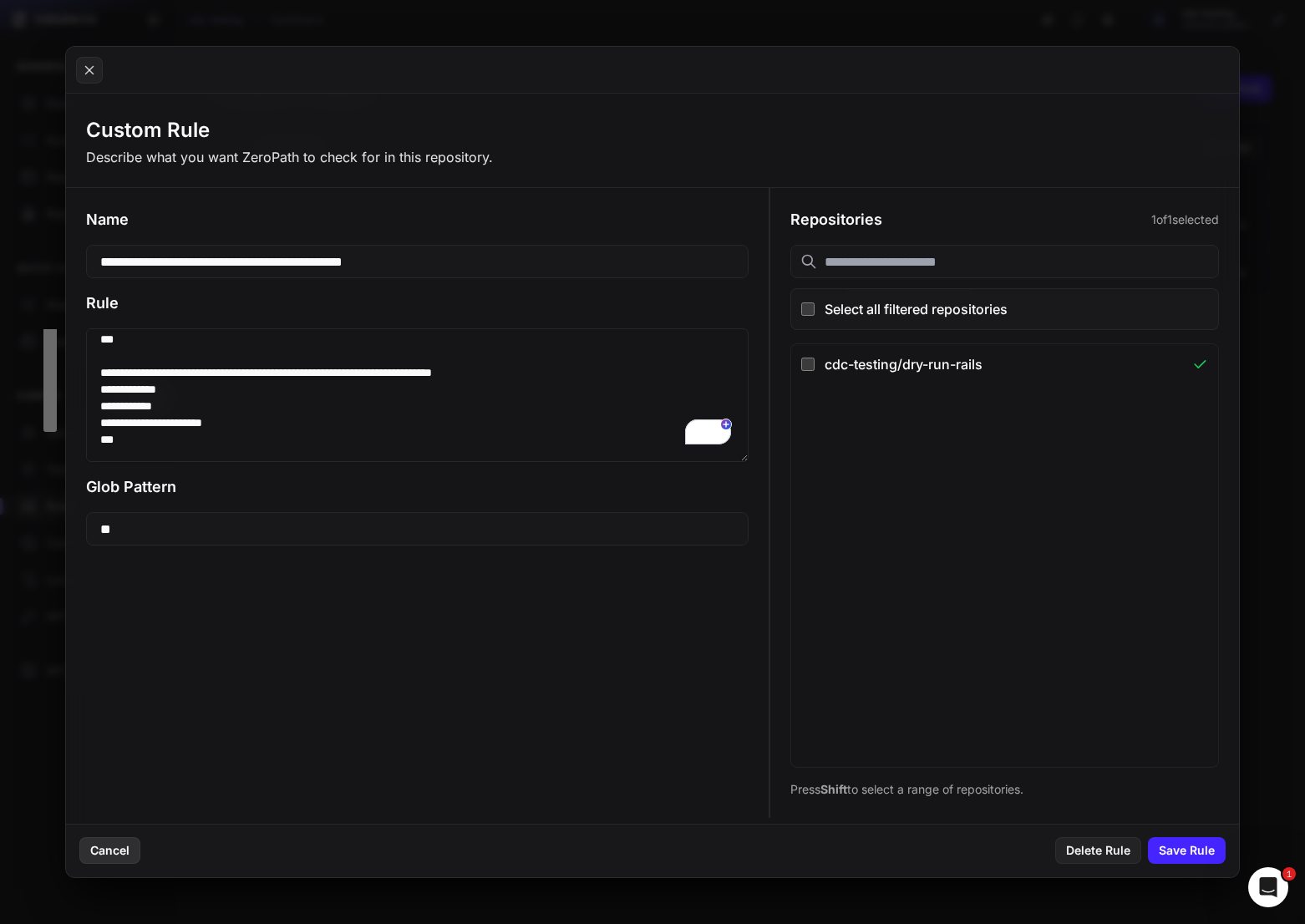 click on "Cancel" at bounding box center [109, 850] 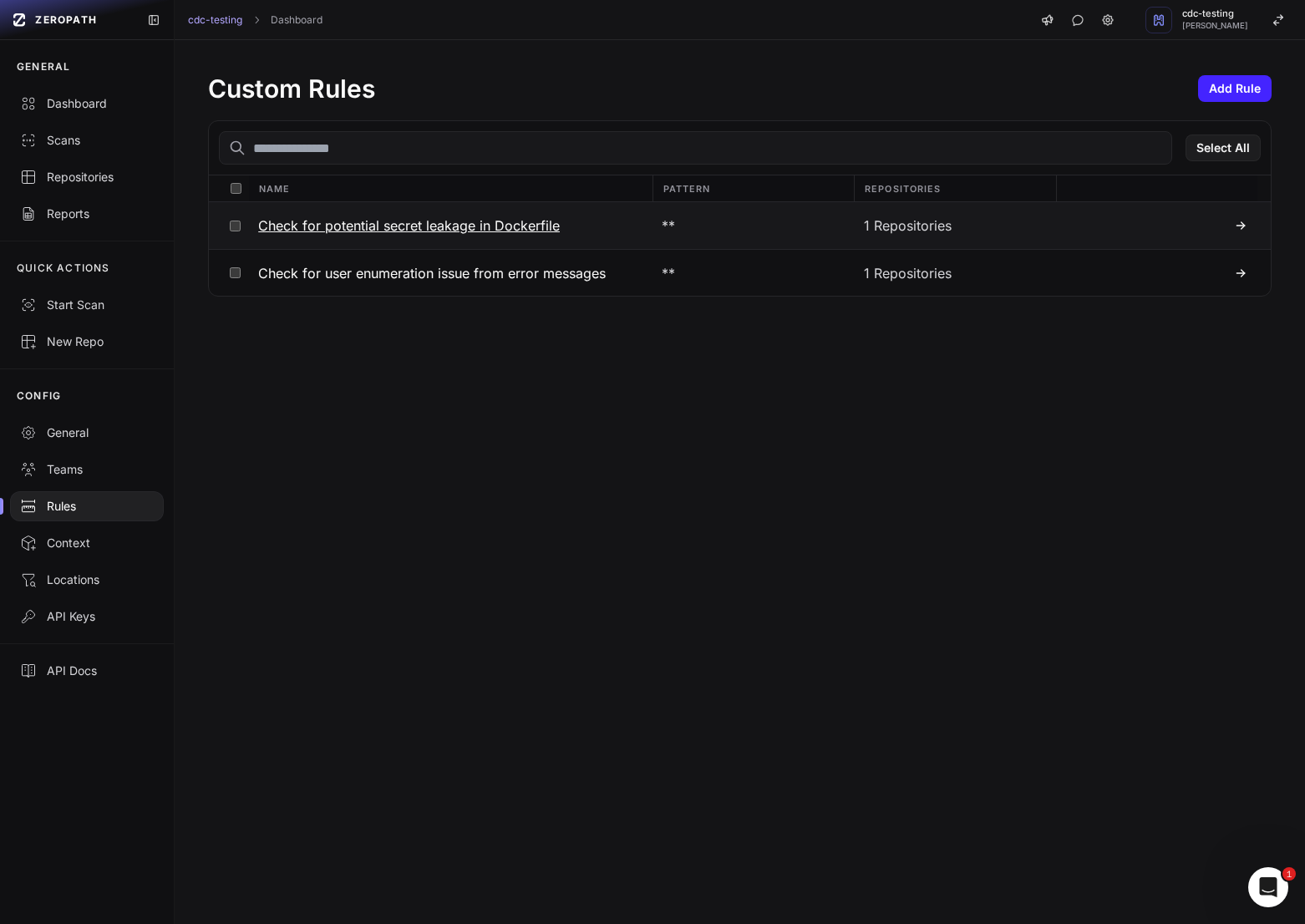 click on "Check for potential secret leakage in Dockerfile" at bounding box center (409, 226) 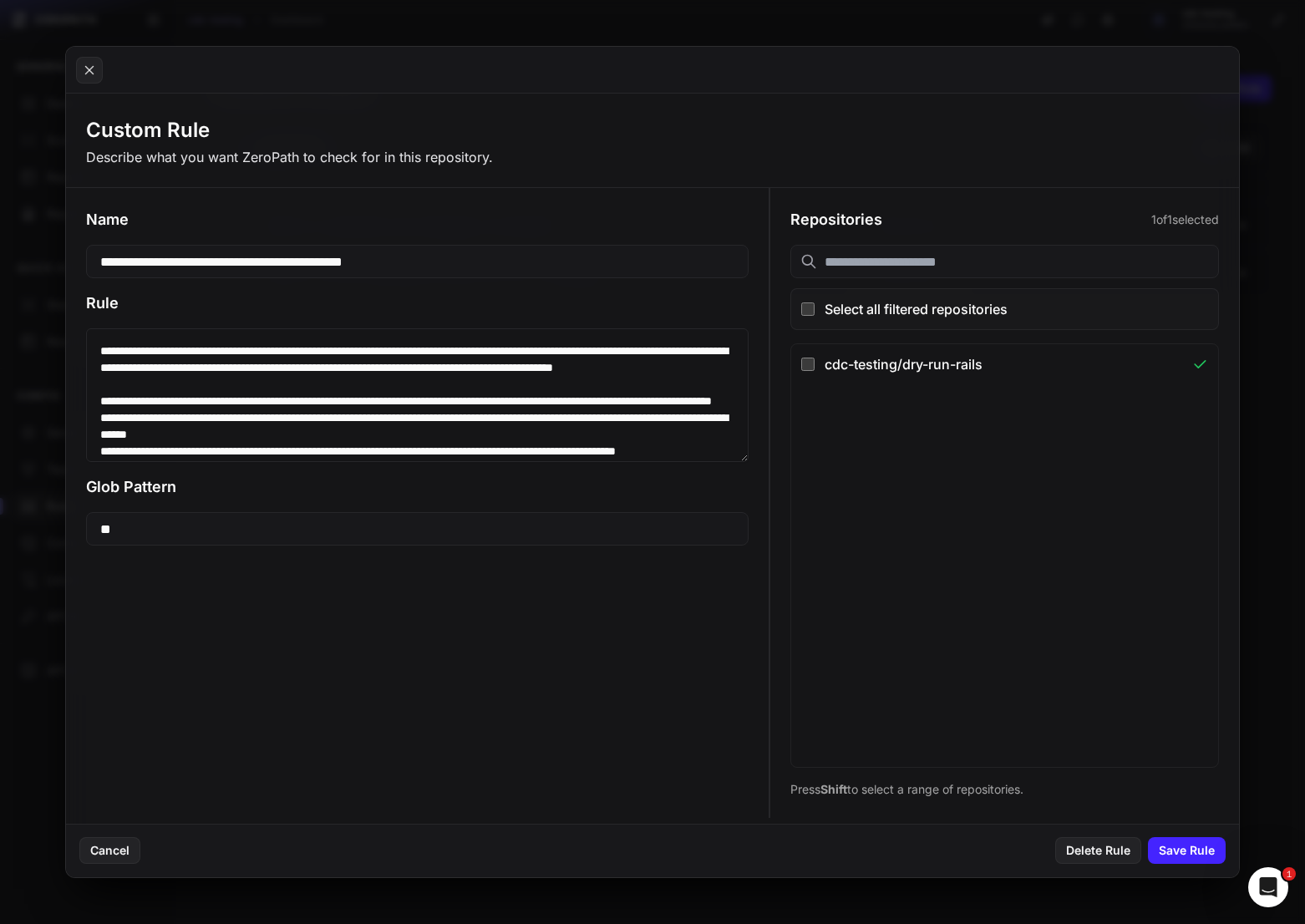 click at bounding box center [417, 395] 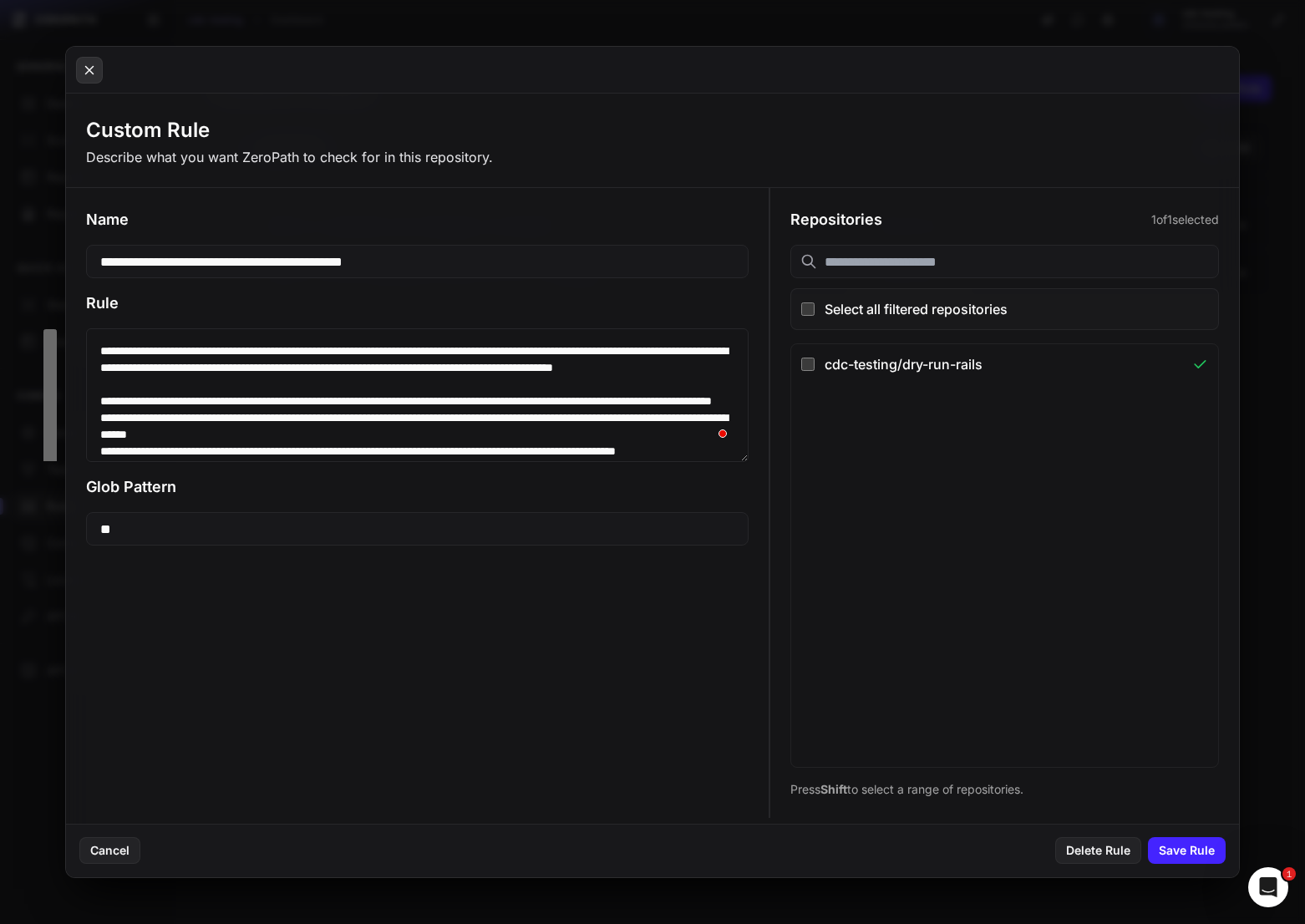click 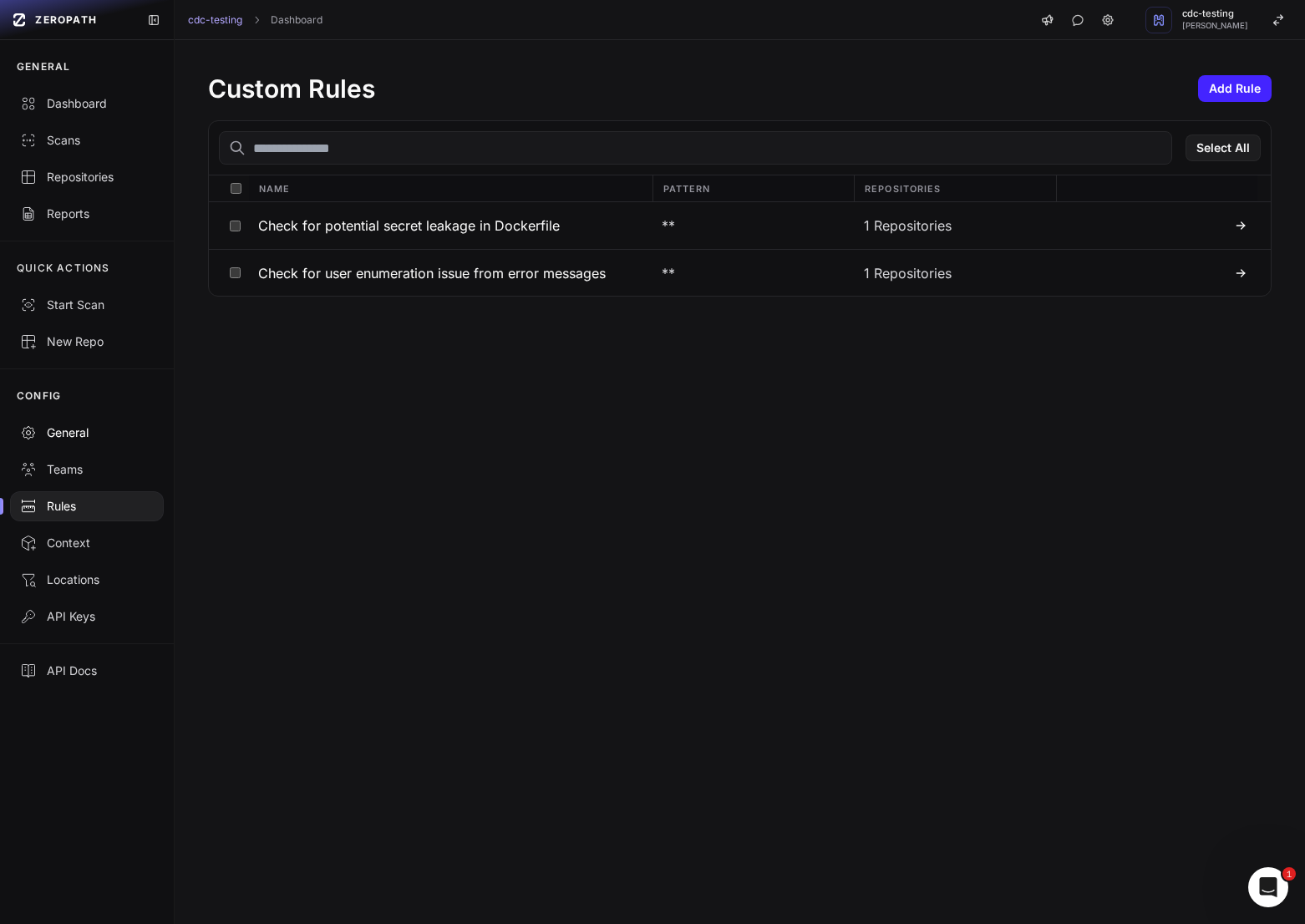 click on "General" at bounding box center (87, 433) 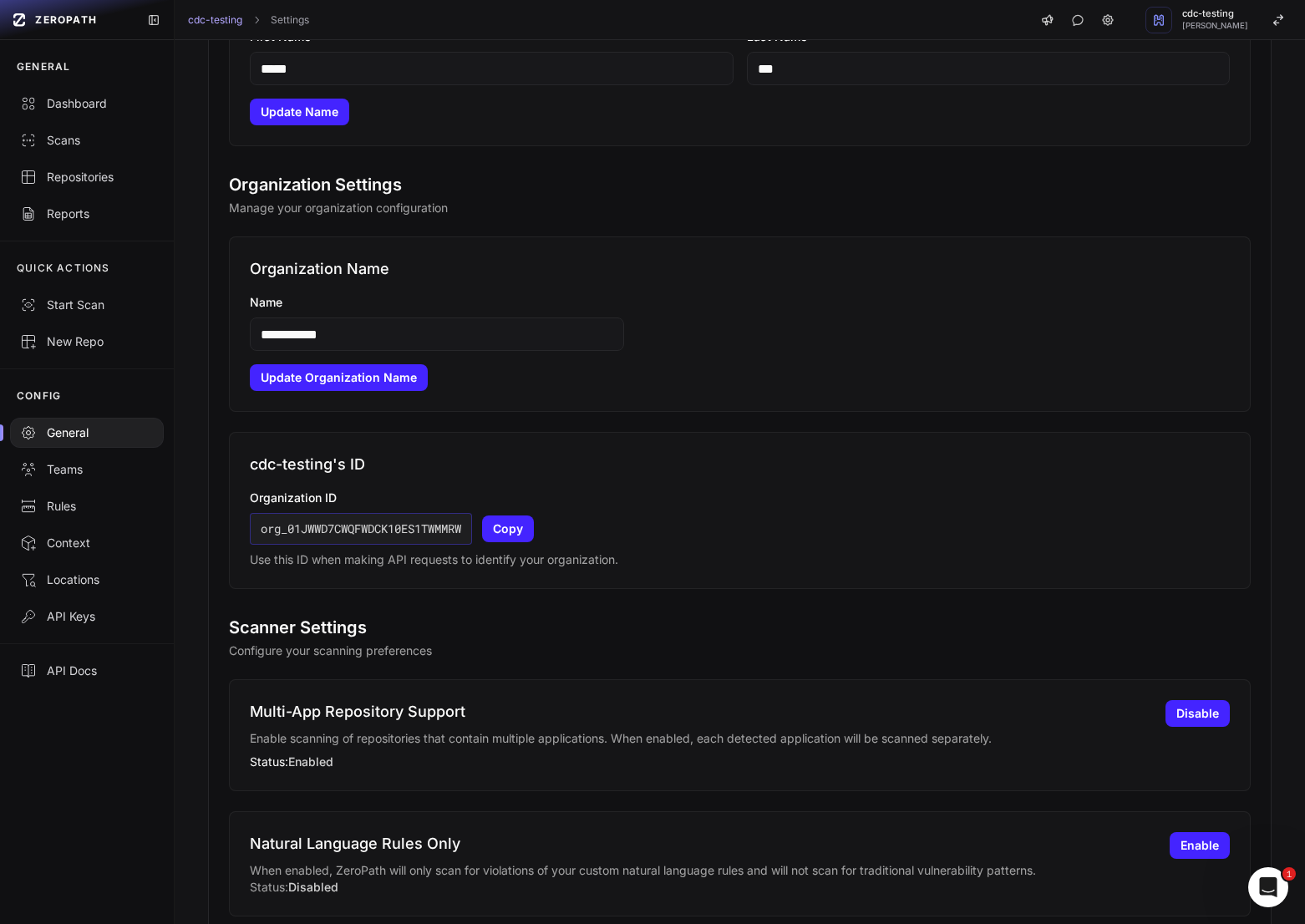 scroll, scrollTop: 378, scrollLeft: 0, axis: vertical 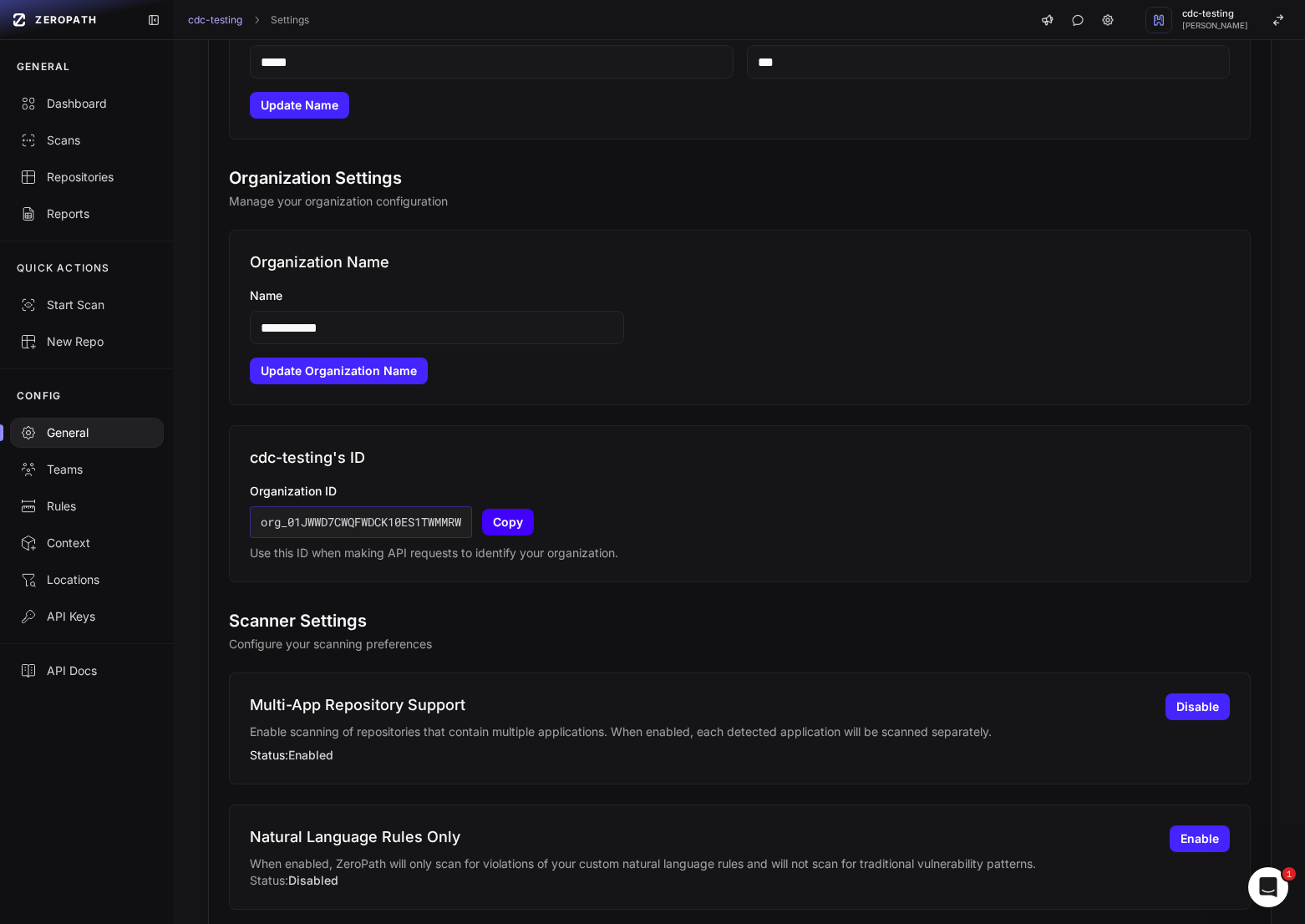 click on "Copy" at bounding box center (508, 522) 